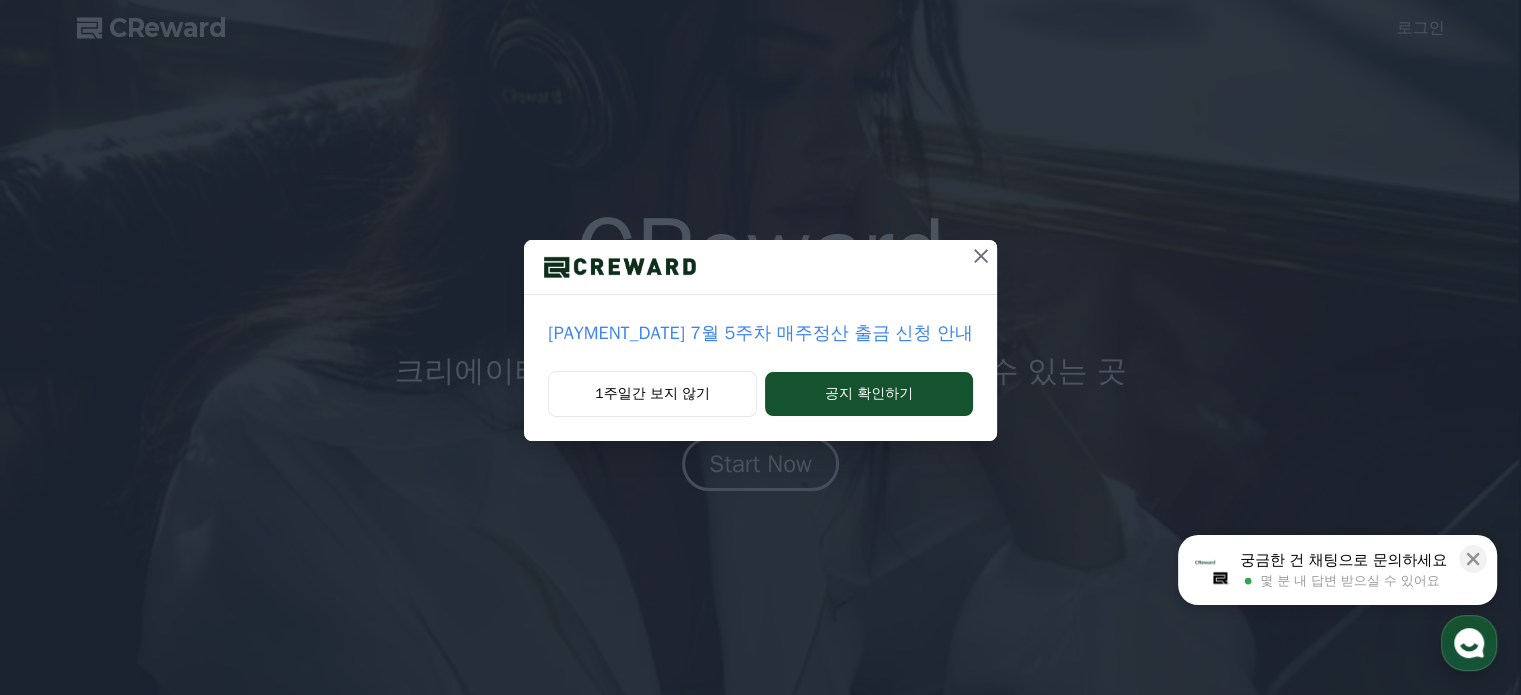 scroll, scrollTop: 0, scrollLeft: 0, axis: both 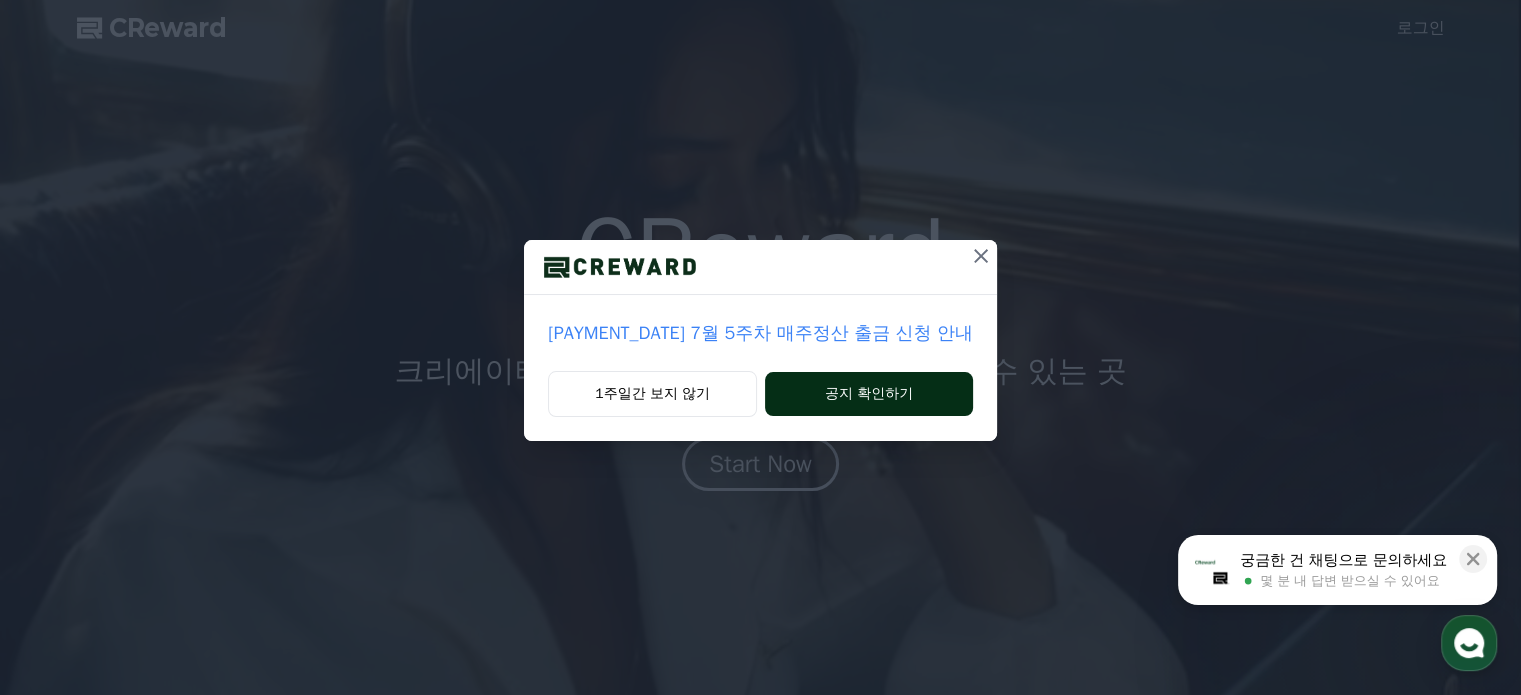 click on "공지 확인하기" at bounding box center [869, 394] 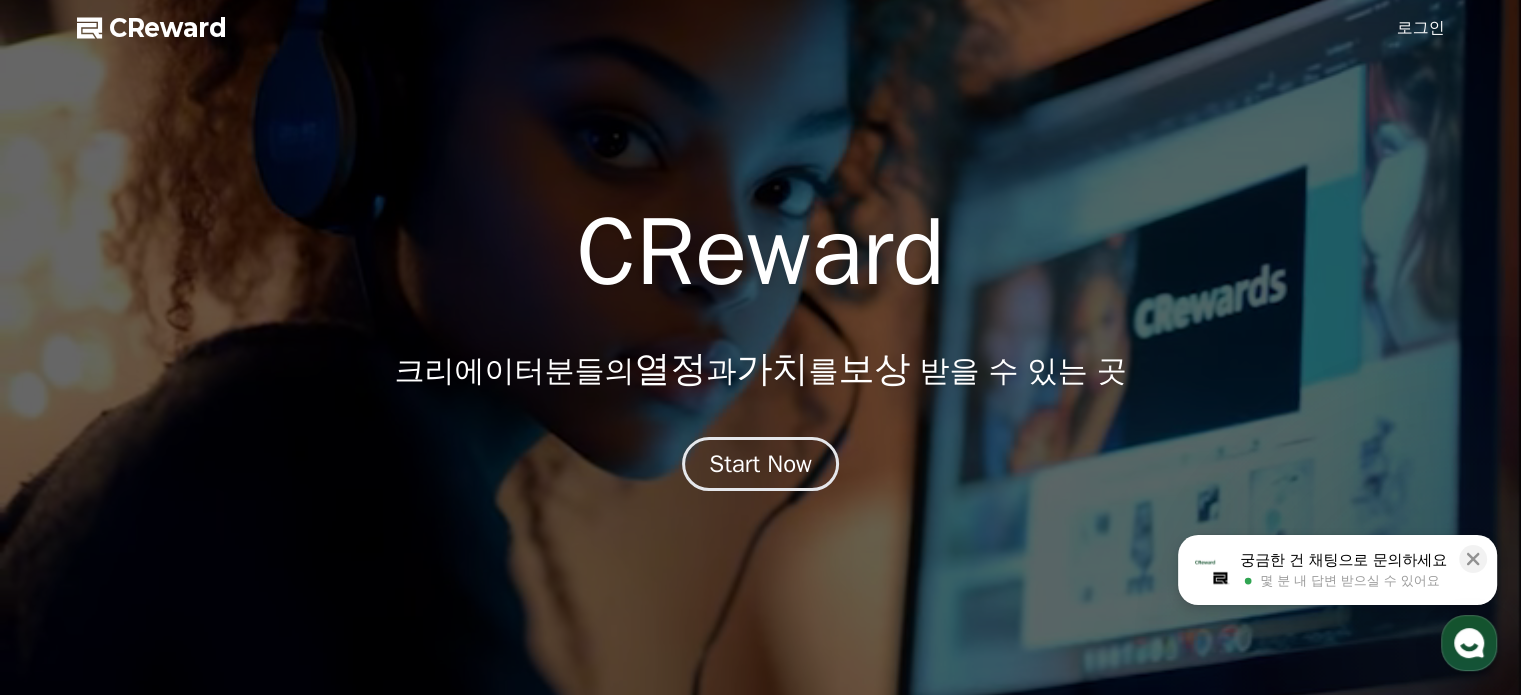 click on "로그인" at bounding box center [1421, 28] 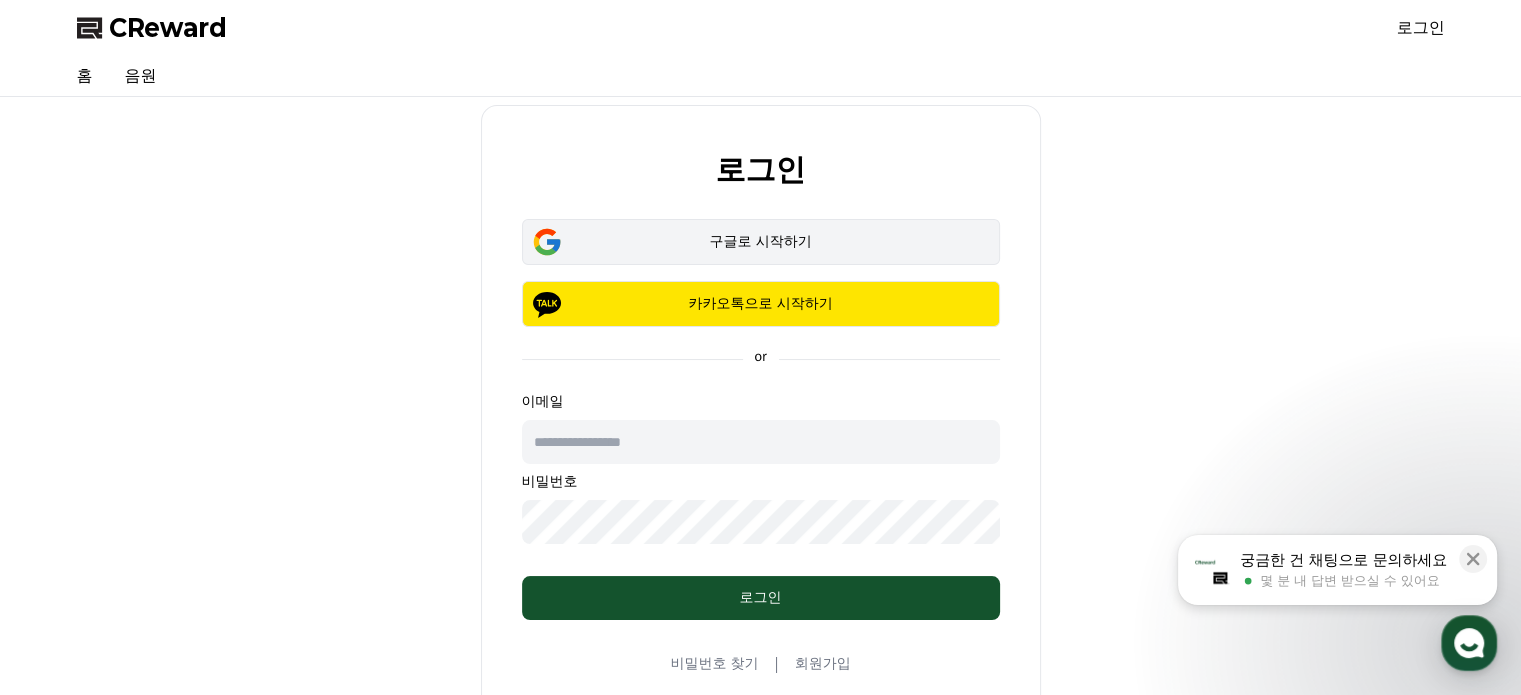 click on "구글로 시작하기" at bounding box center (761, 242) 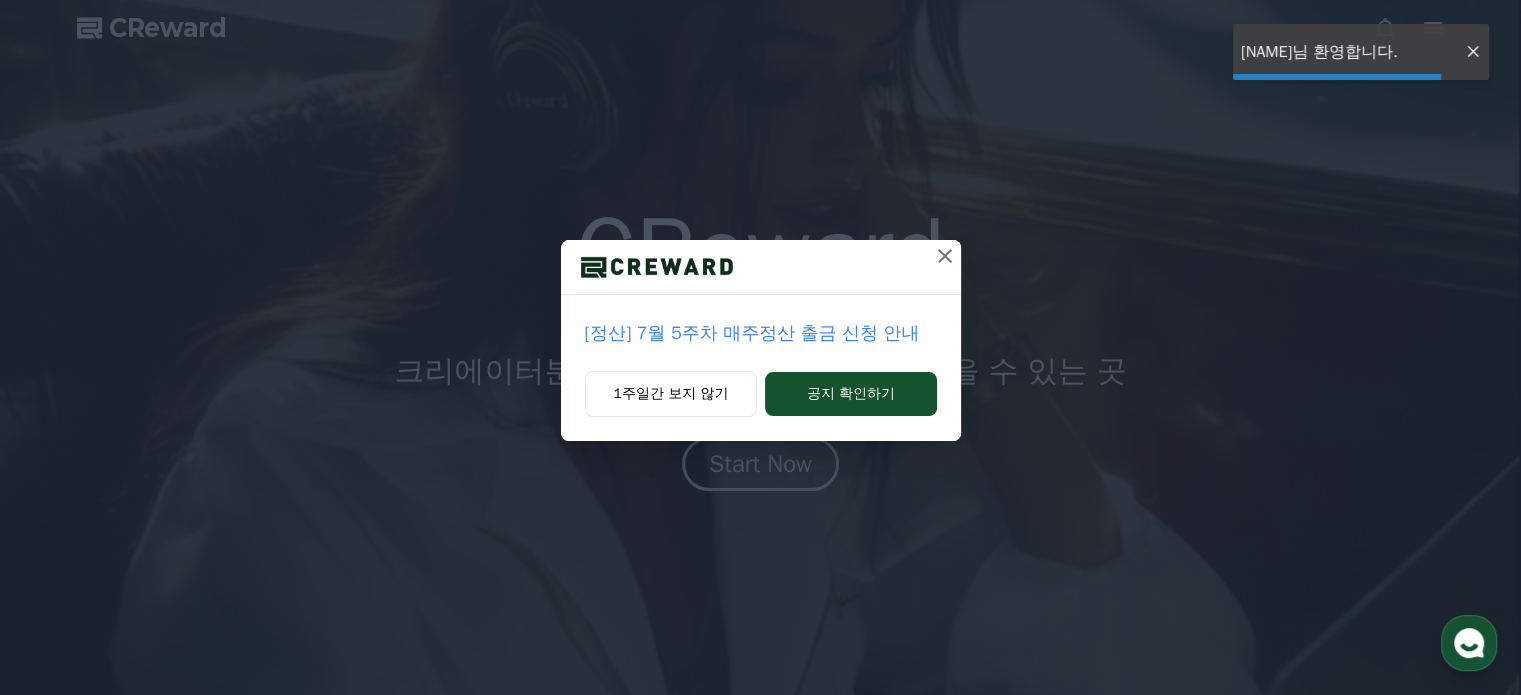 scroll, scrollTop: 0, scrollLeft: 0, axis: both 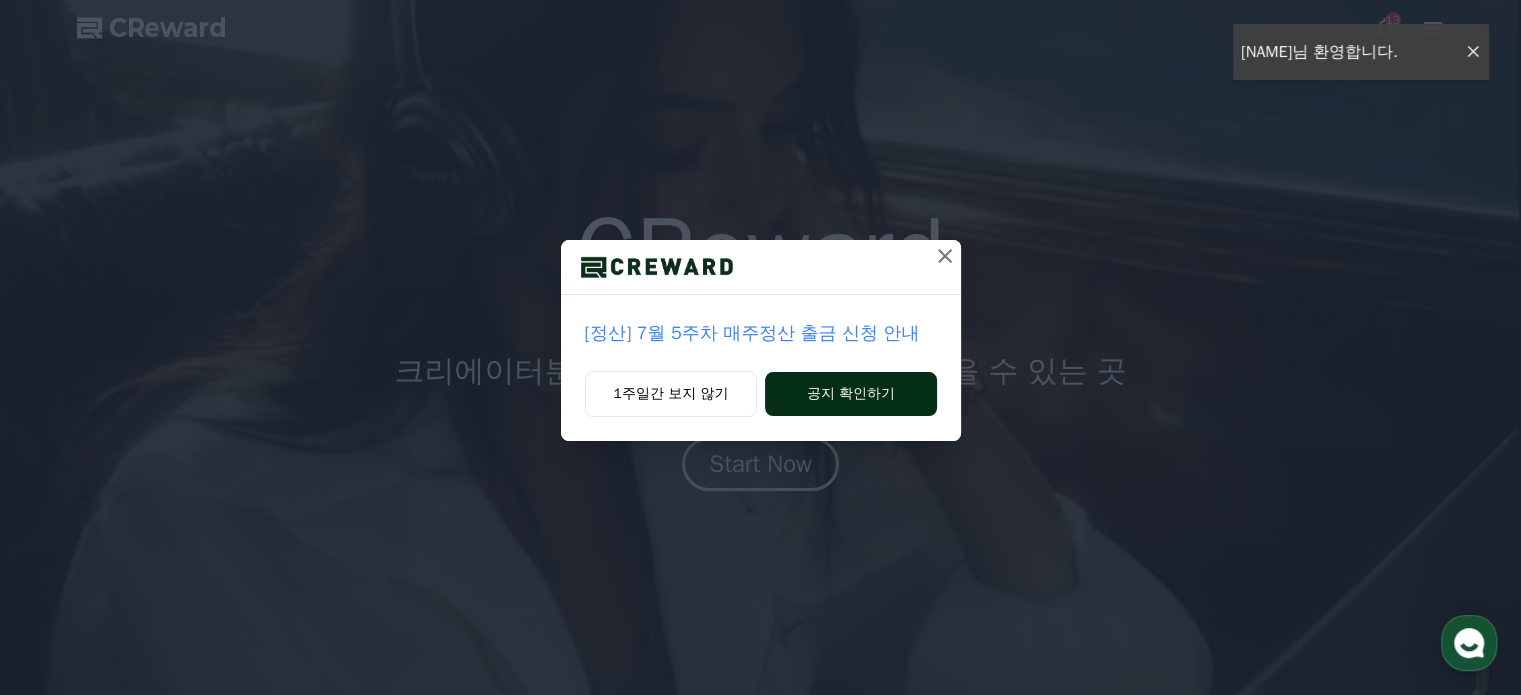 click on "공지 확인하기" at bounding box center [850, 394] 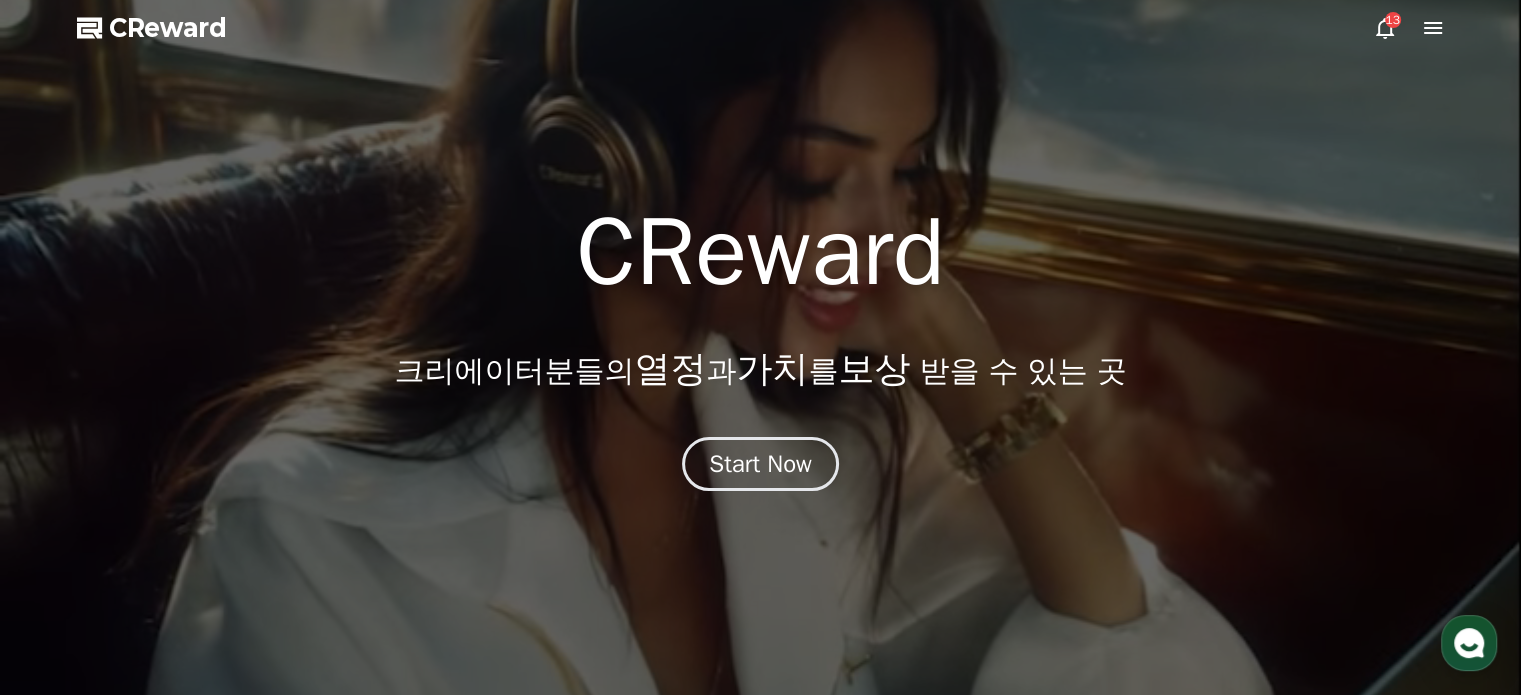 click on "CReward" at bounding box center (168, 28) 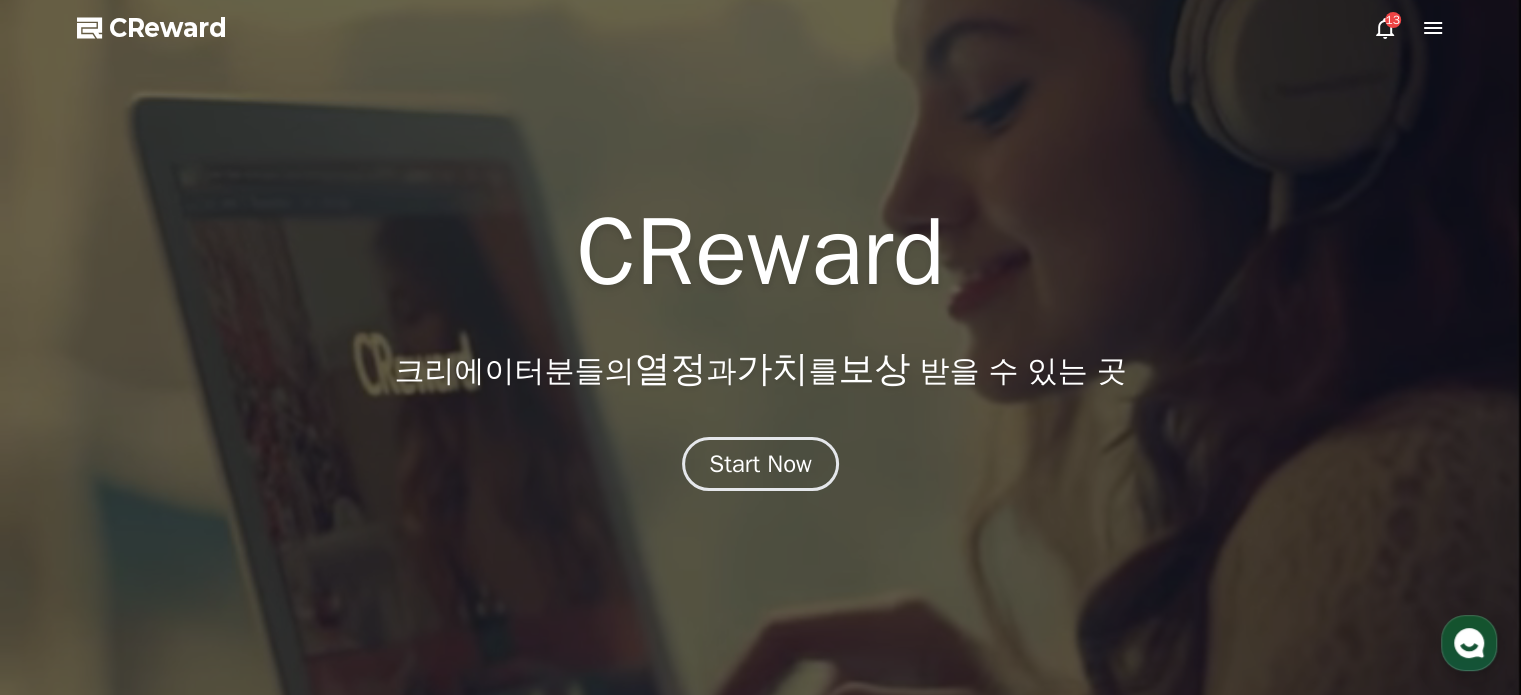 click 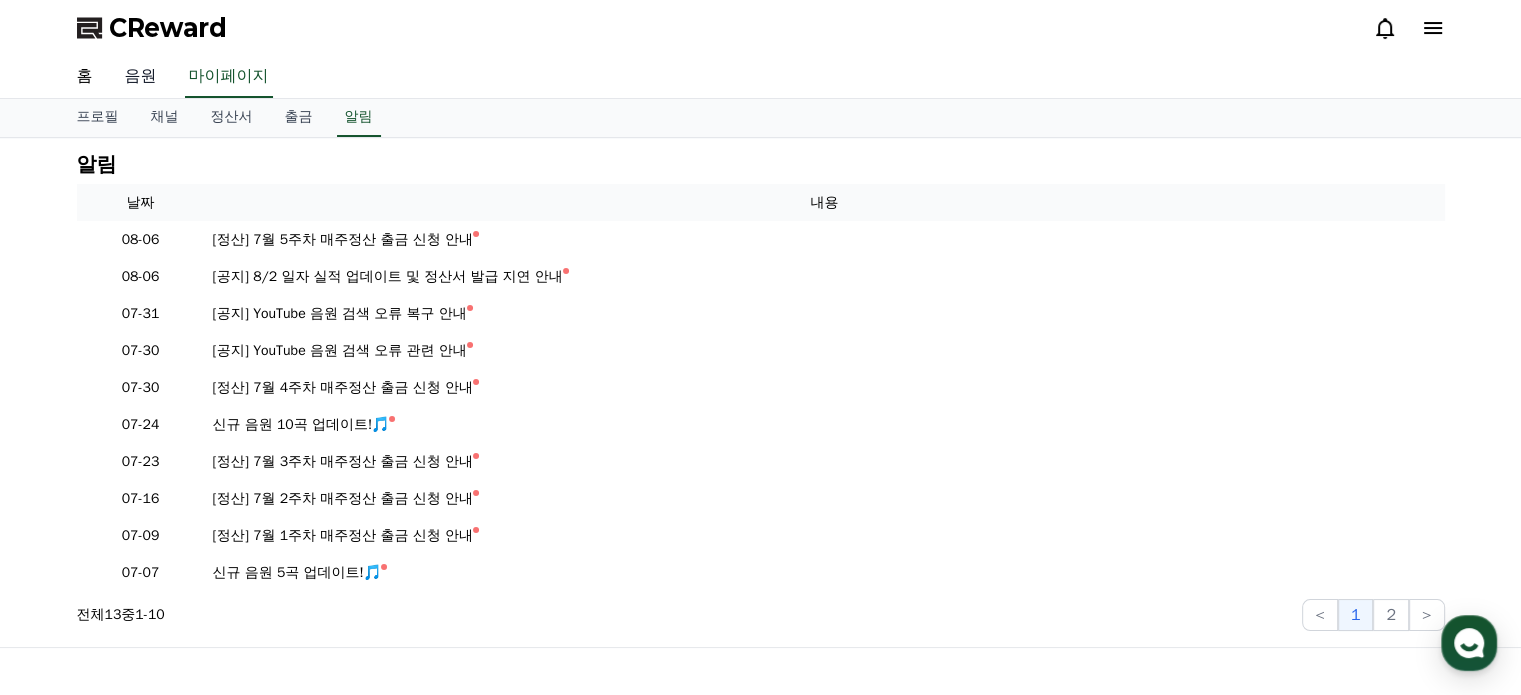 click on "음원" at bounding box center [141, 77] 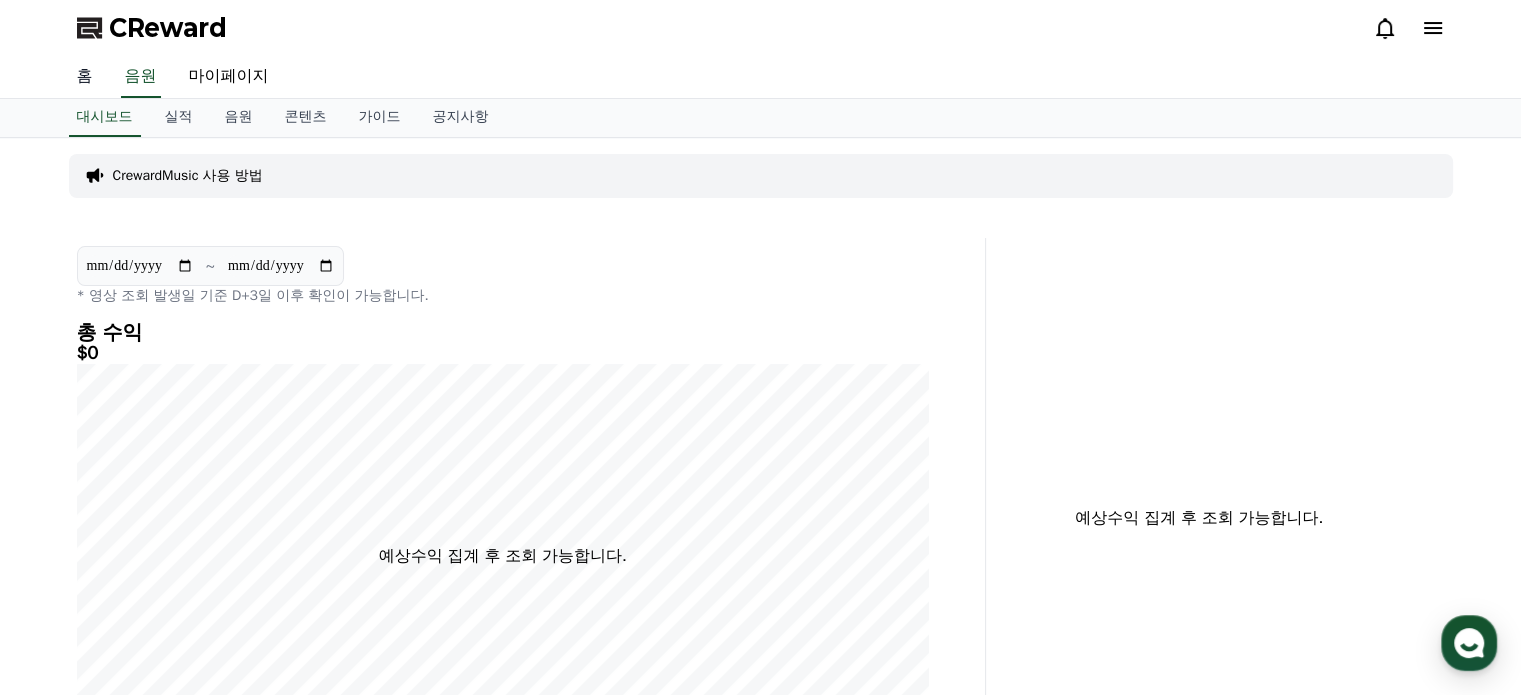 click on "홈" at bounding box center (85, 77) 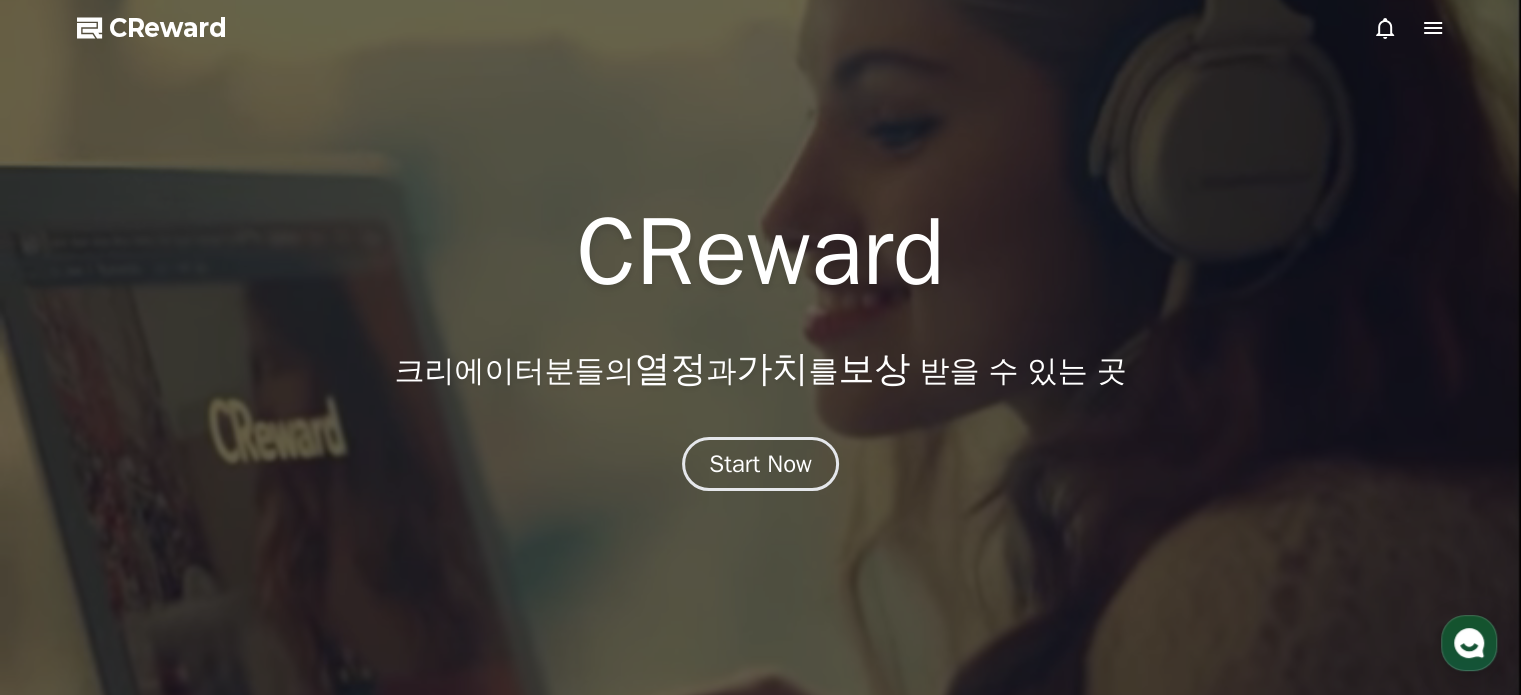 click 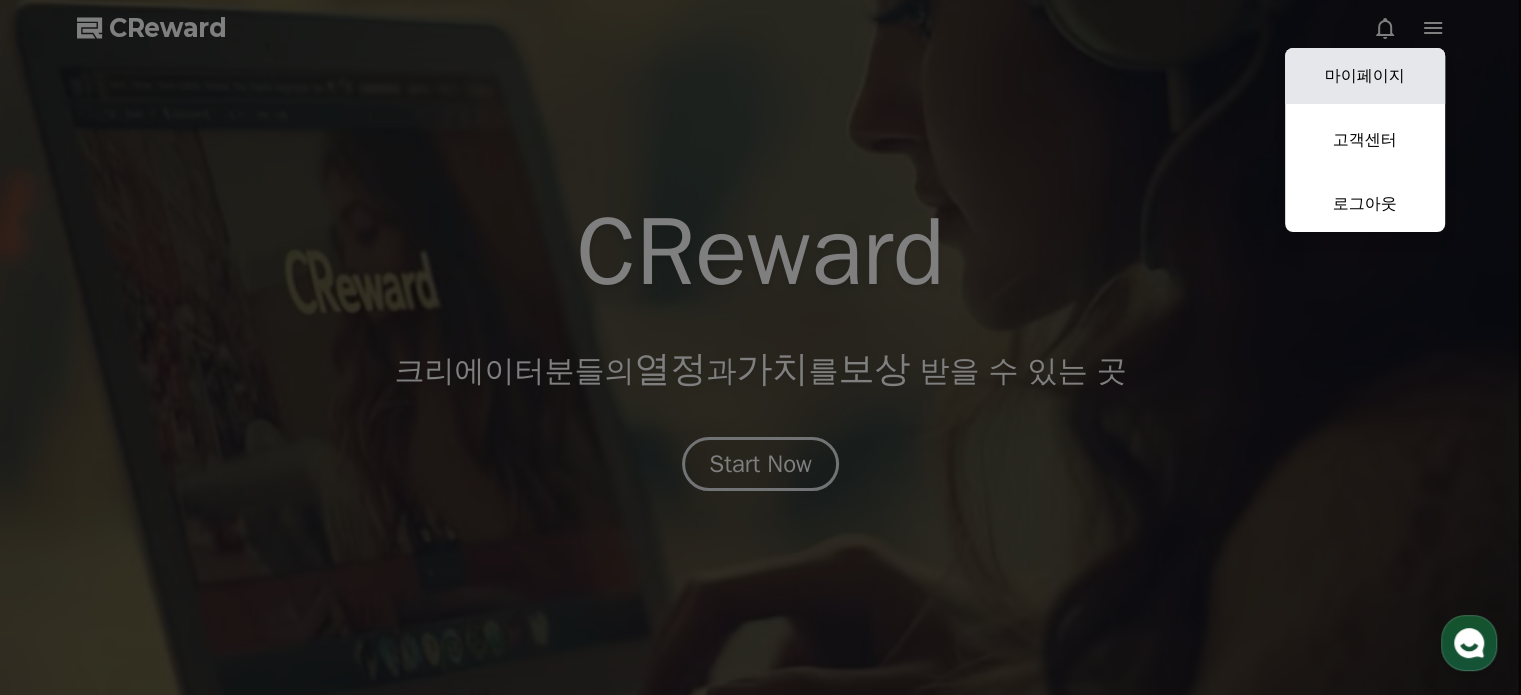 click on "마이페이지" at bounding box center [1365, 76] 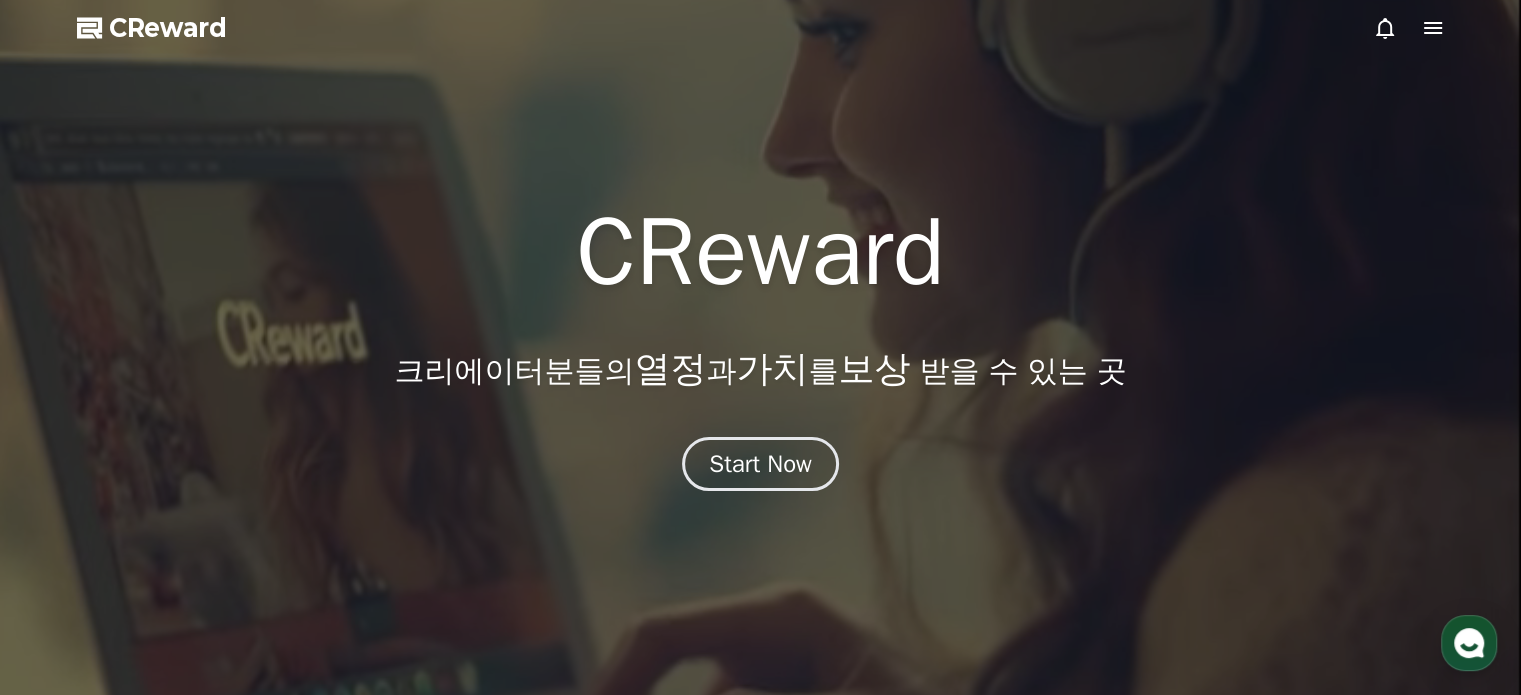 select on "**********" 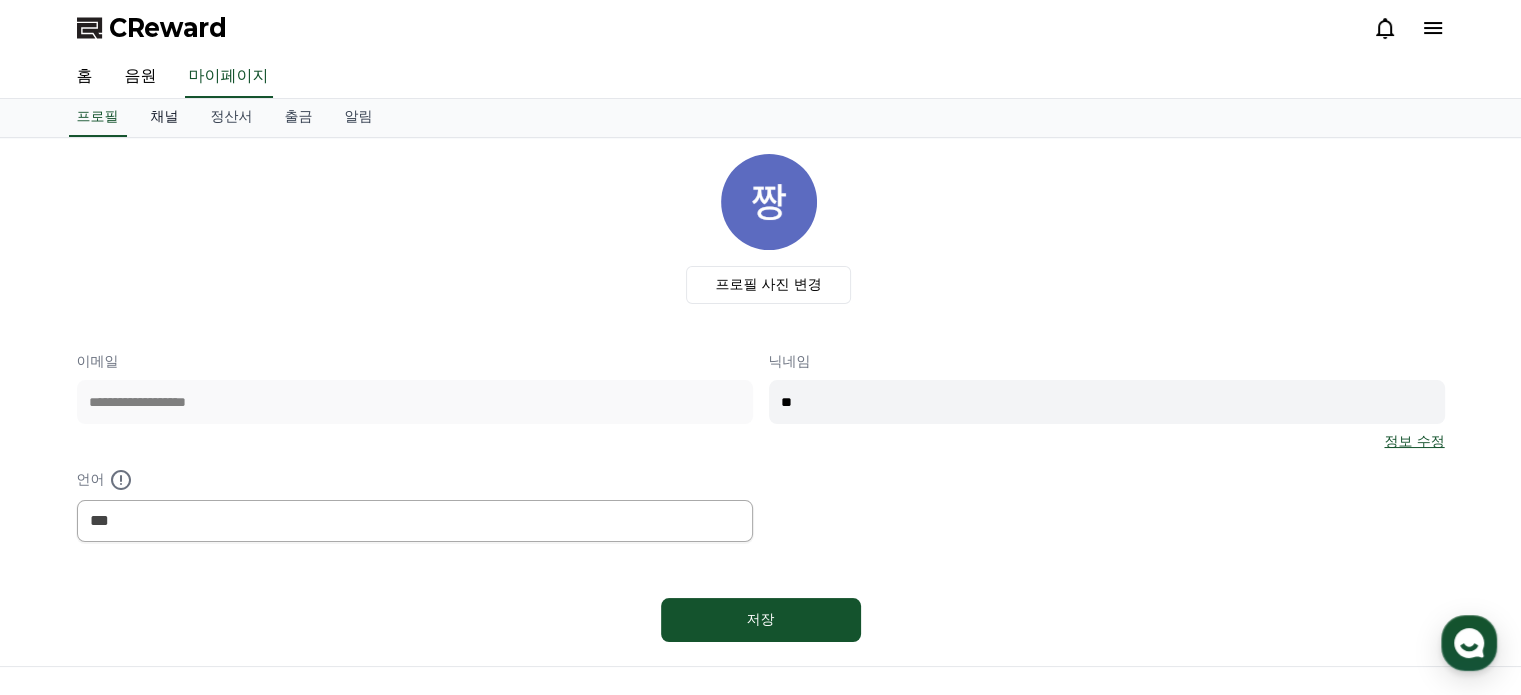 click on "채널" at bounding box center [165, 118] 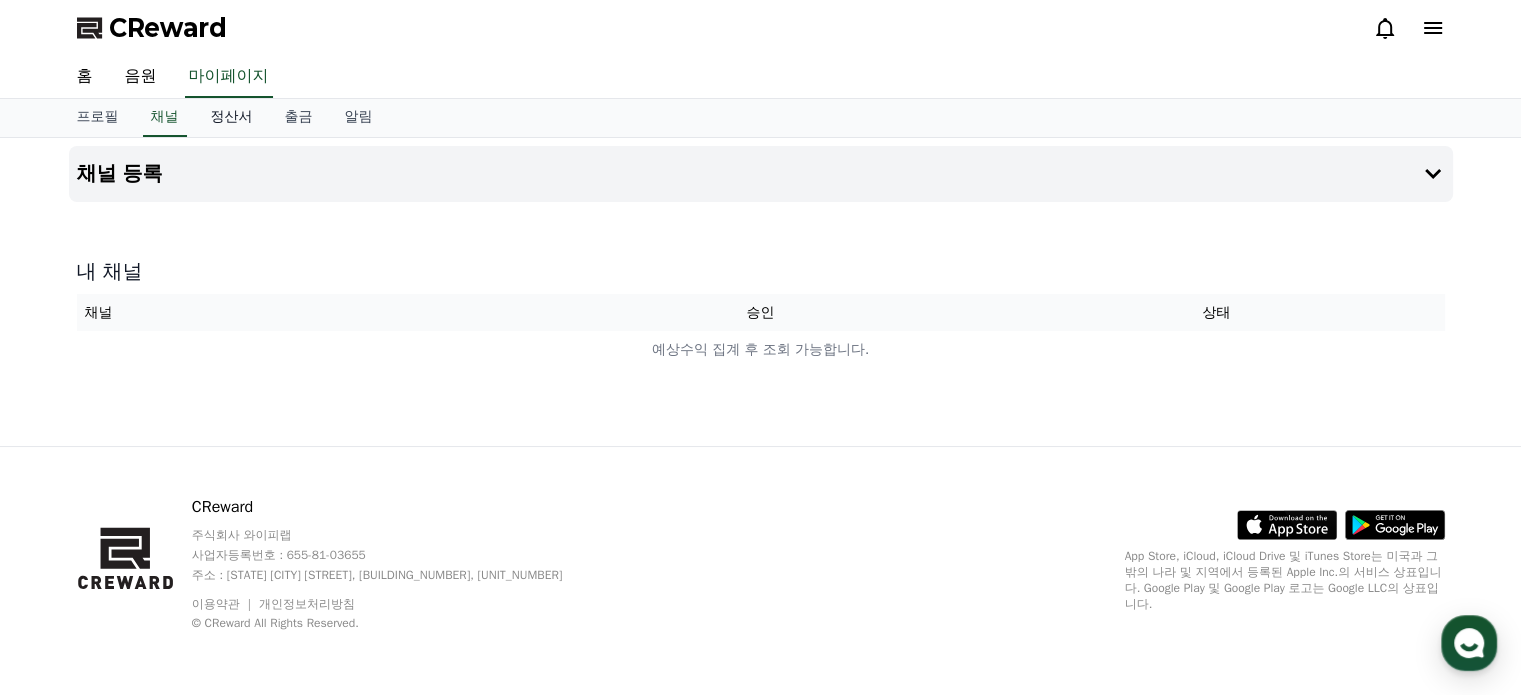 click on "정산서" at bounding box center [232, 118] 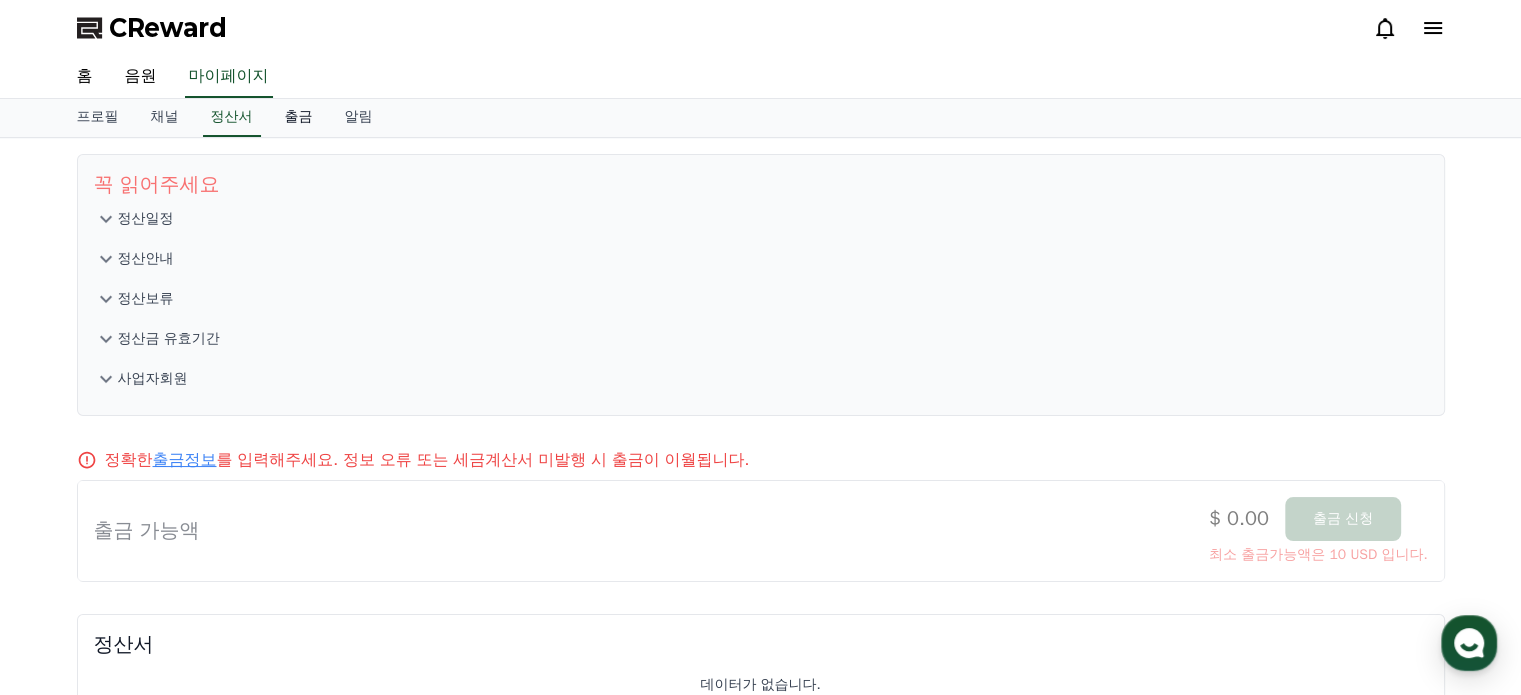 click on "출금" at bounding box center [299, 118] 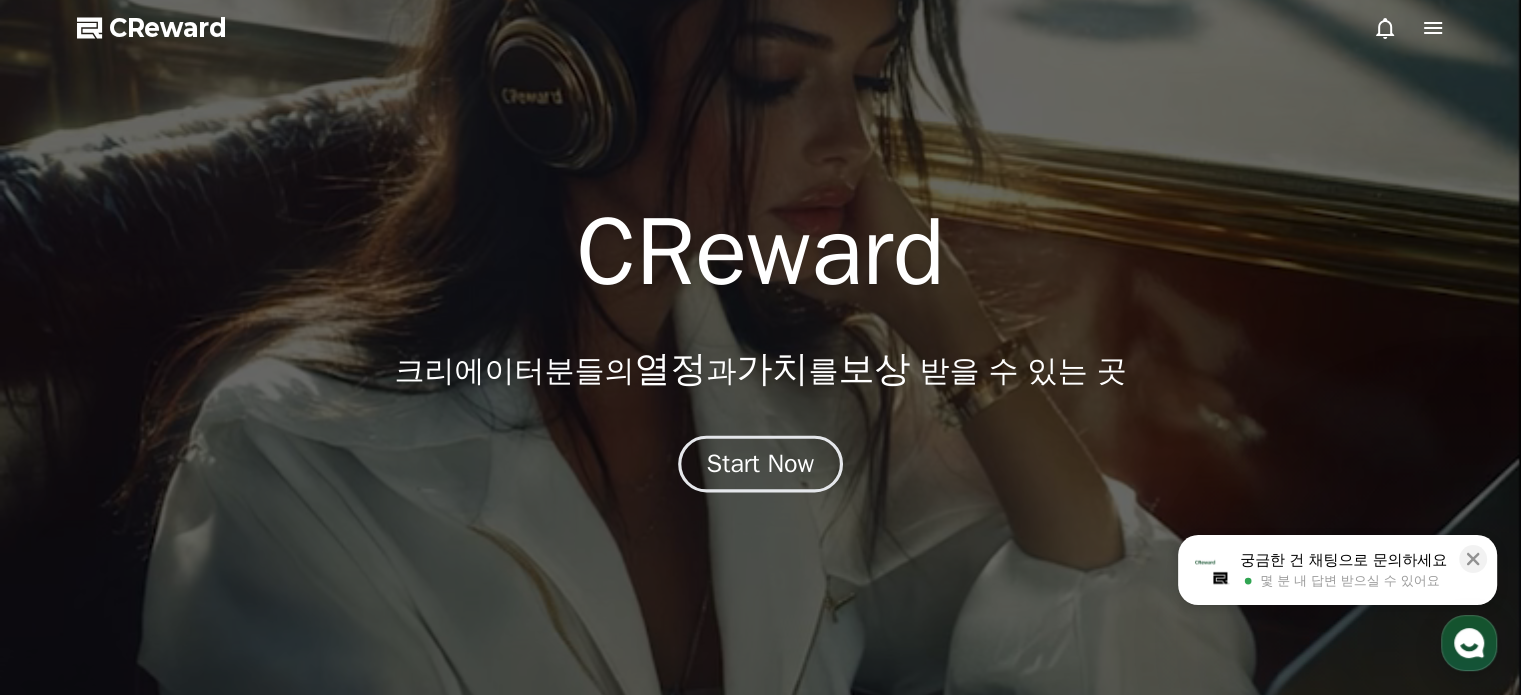 scroll, scrollTop: 0, scrollLeft: 0, axis: both 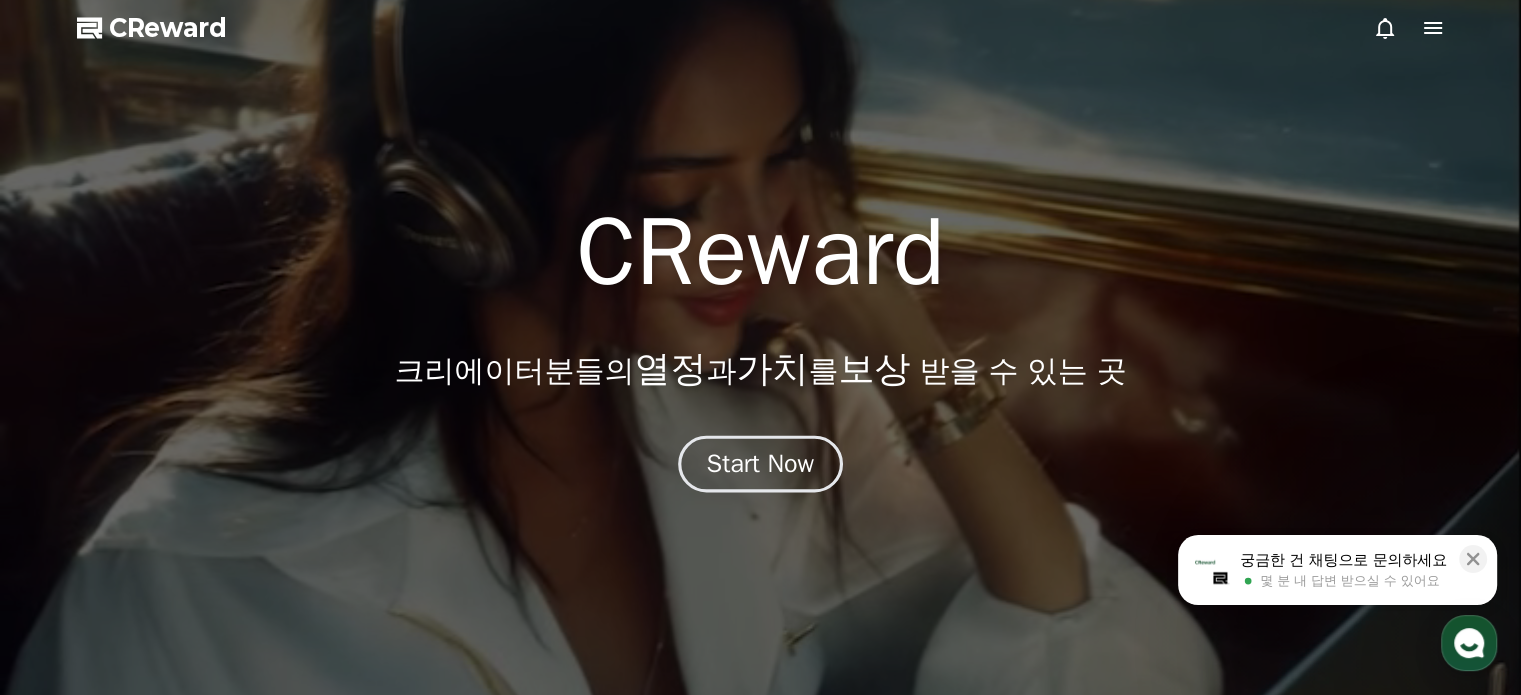 click on "Start Now" at bounding box center (761, 464) 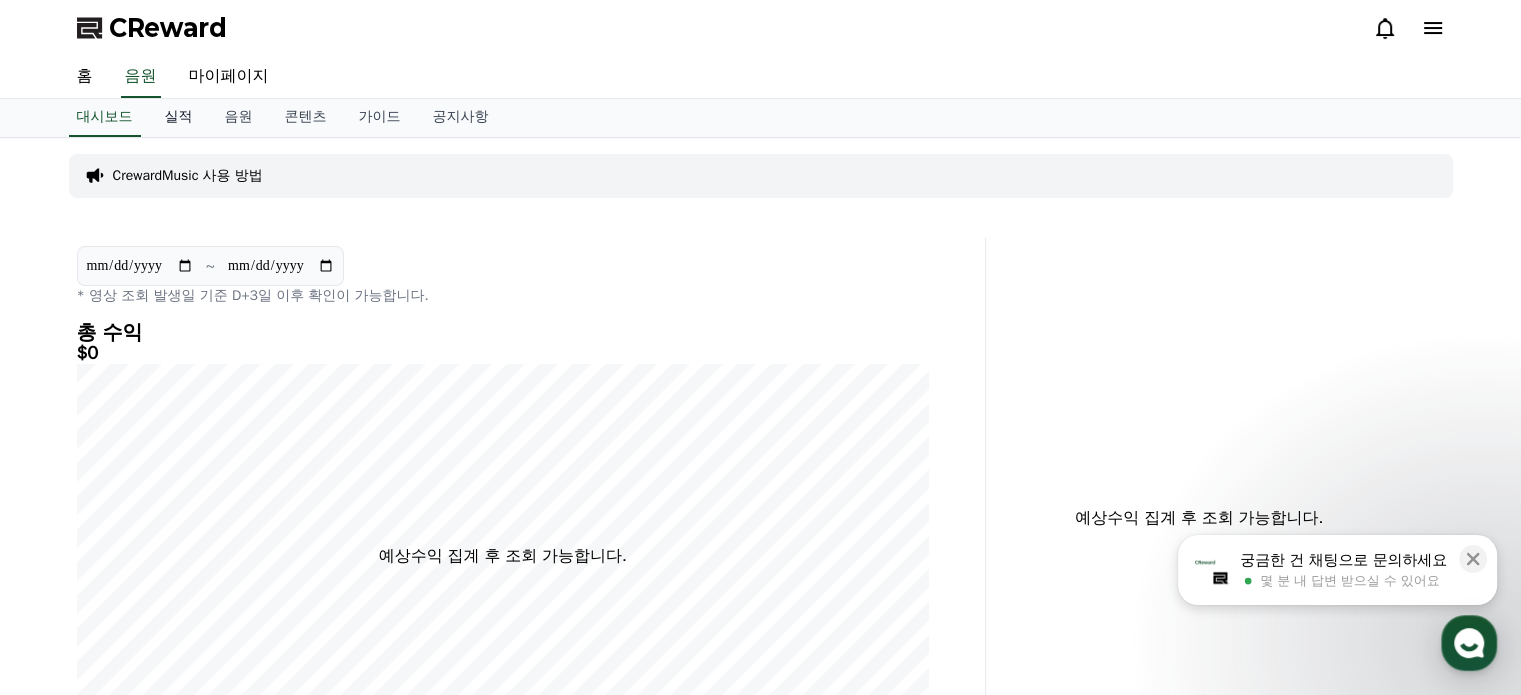 click on "실적" at bounding box center [179, 118] 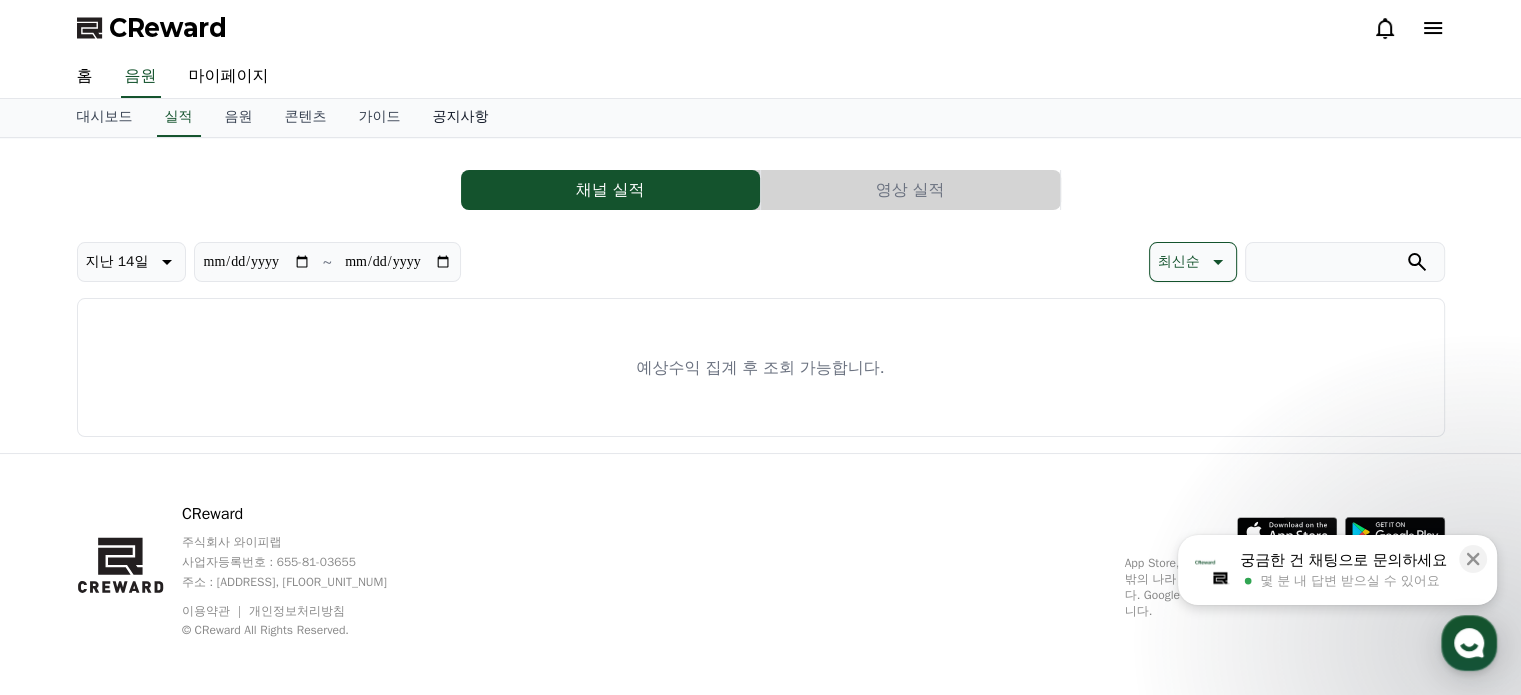 click on "공지사항" at bounding box center (461, 118) 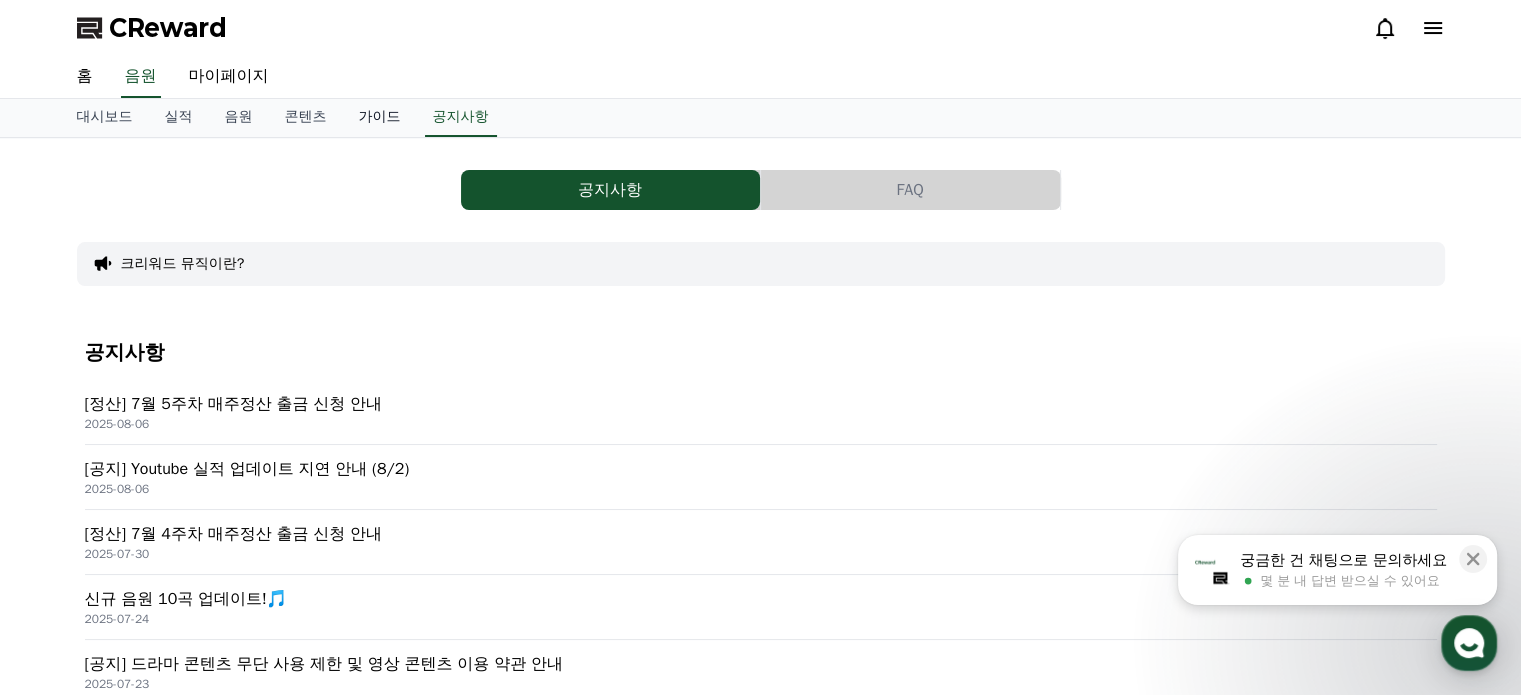 click on "가이드" at bounding box center (380, 118) 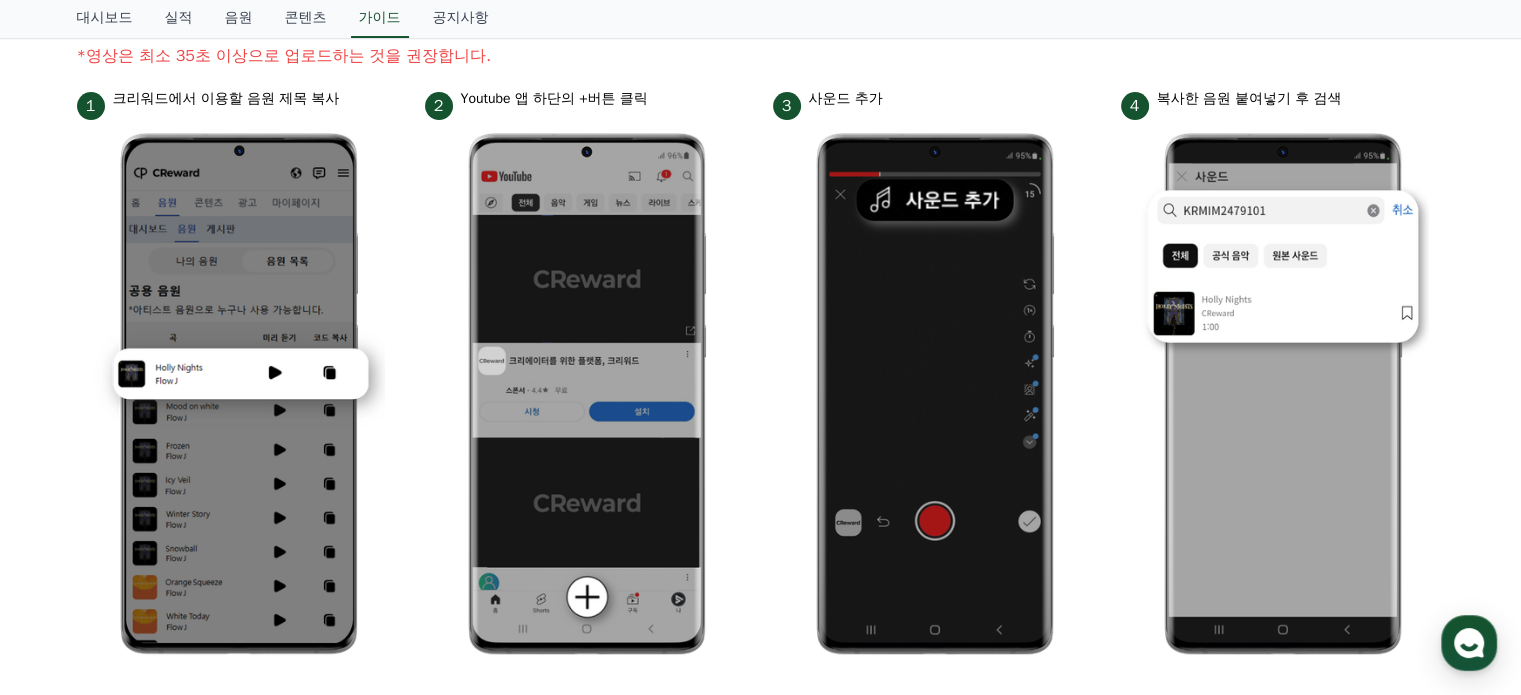scroll, scrollTop: 0, scrollLeft: 0, axis: both 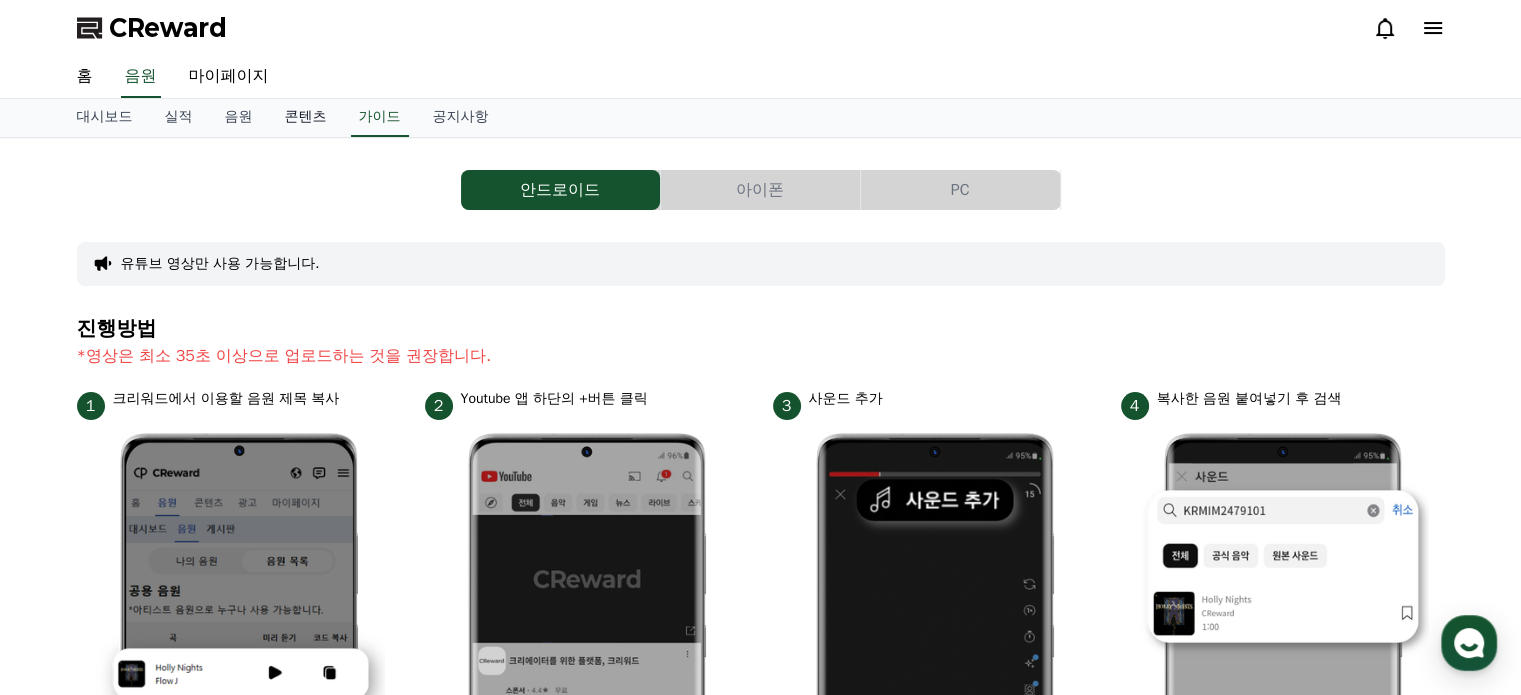 click on "콘텐츠" at bounding box center (306, 118) 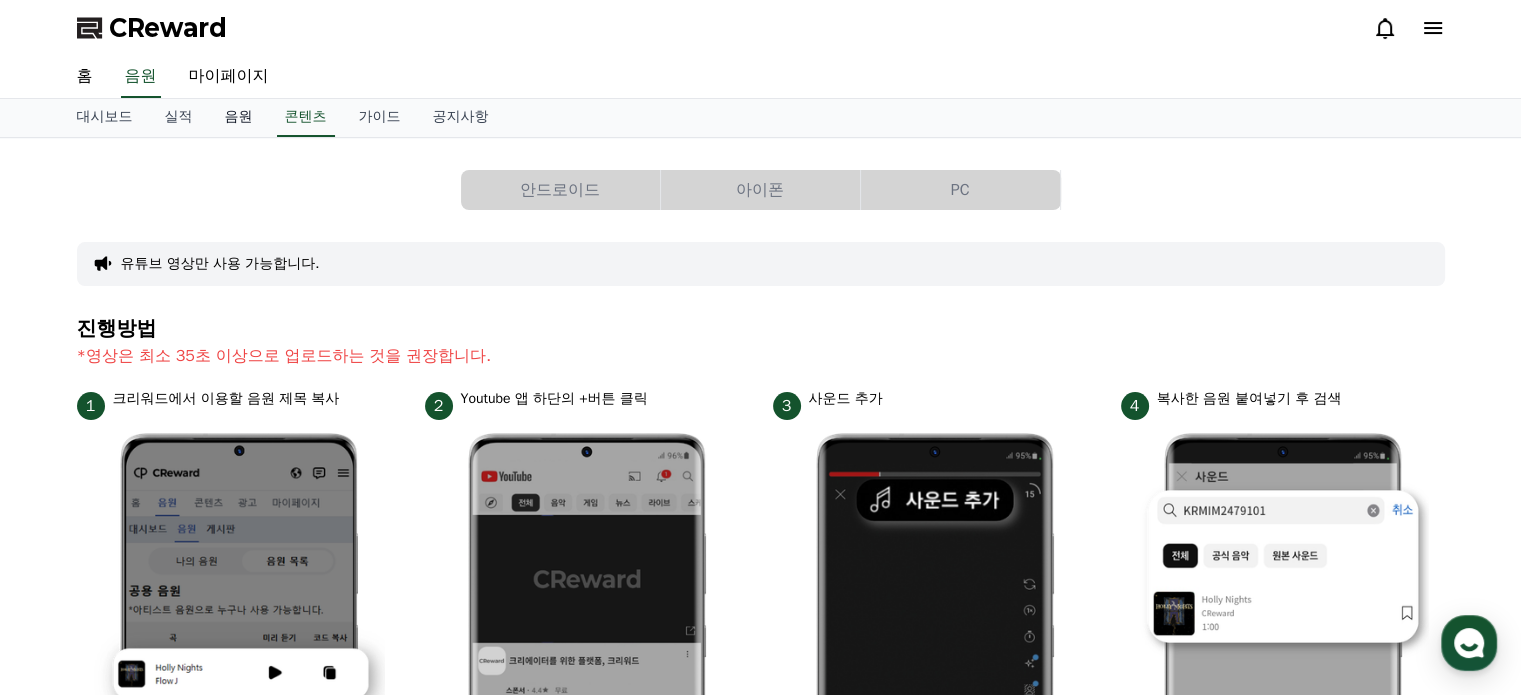 click on "음원" at bounding box center [239, 118] 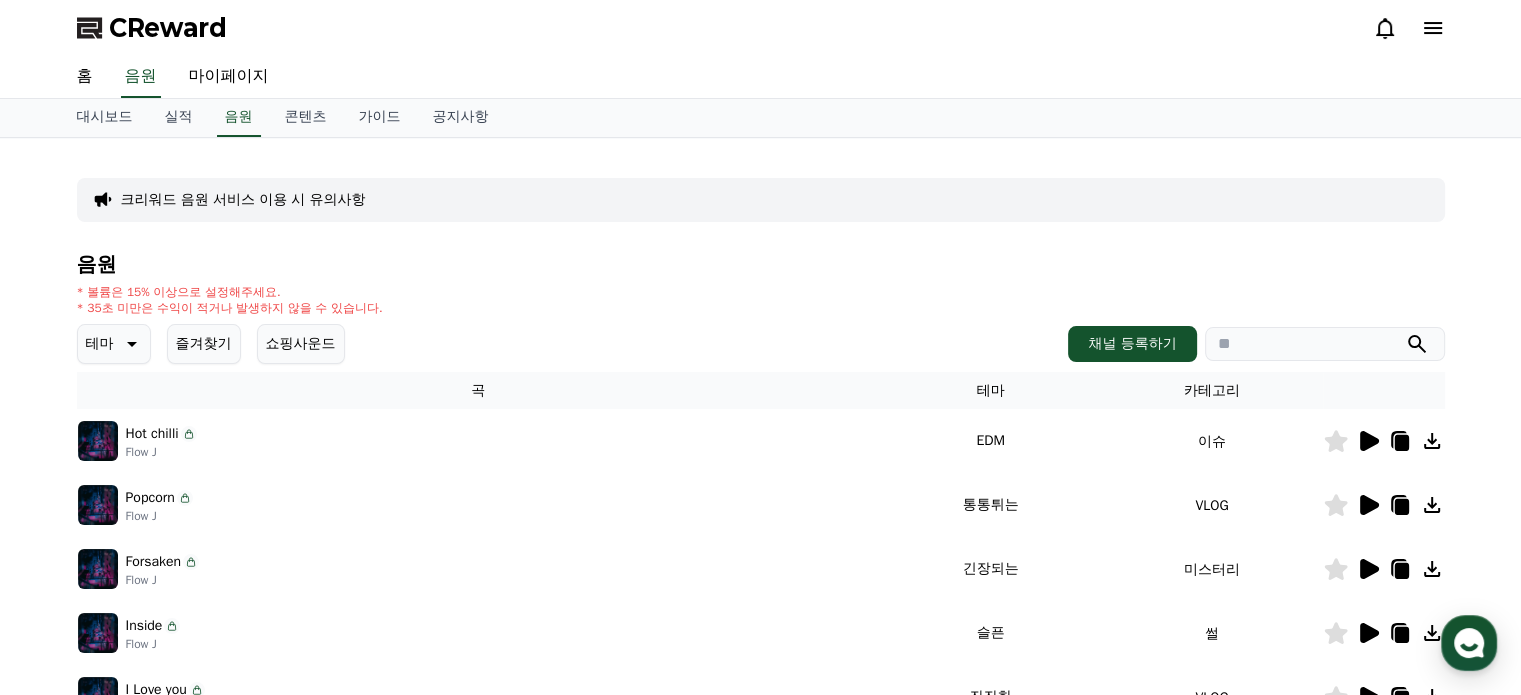 click 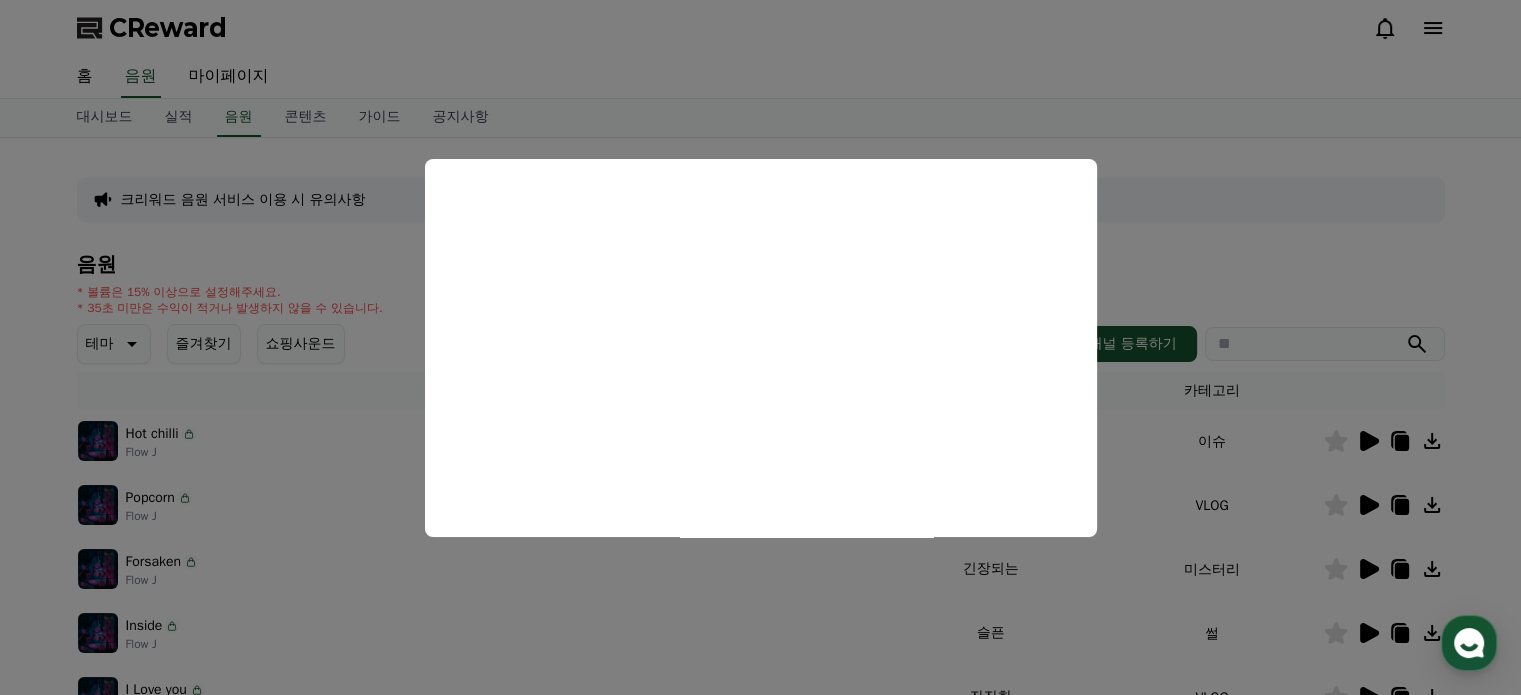 click at bounding box center (760, 347) 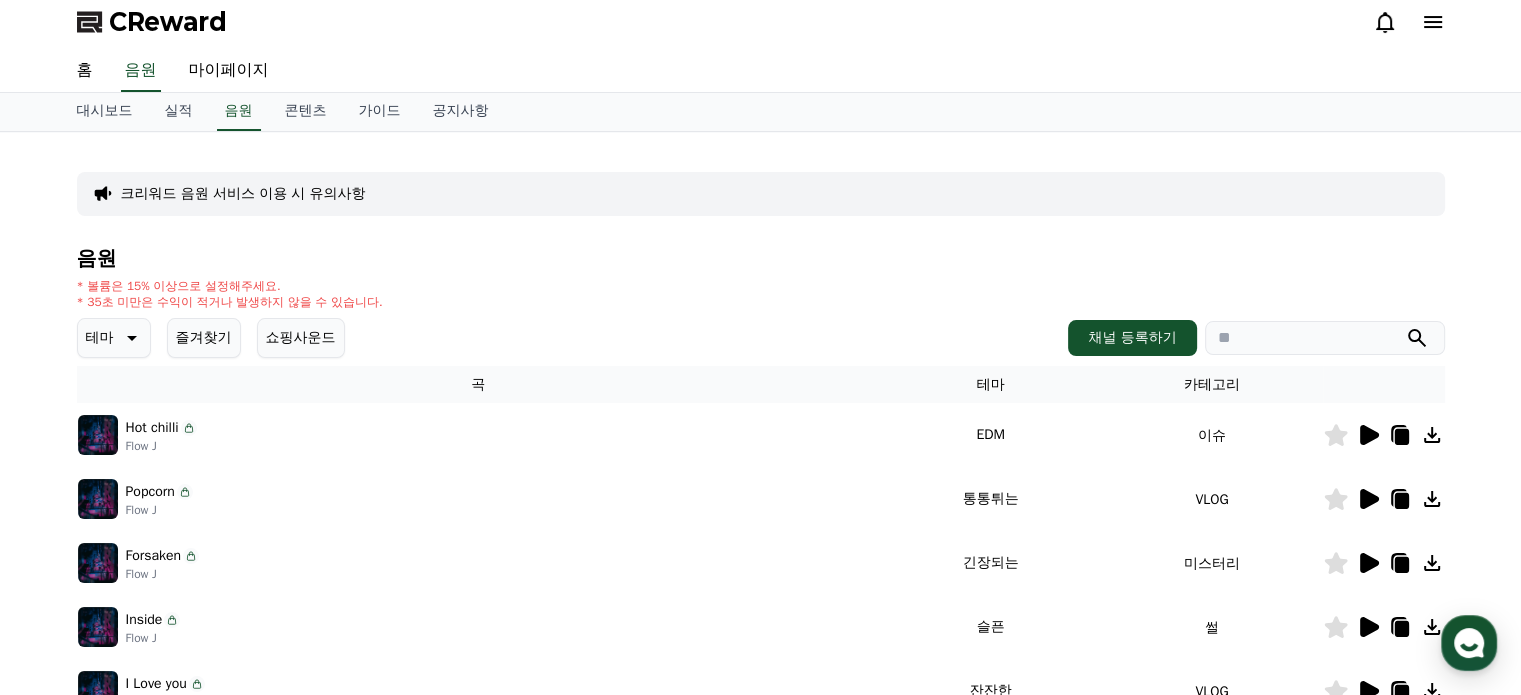 scroll, scrollTop: 0, scrollLeft: 0, axis: both 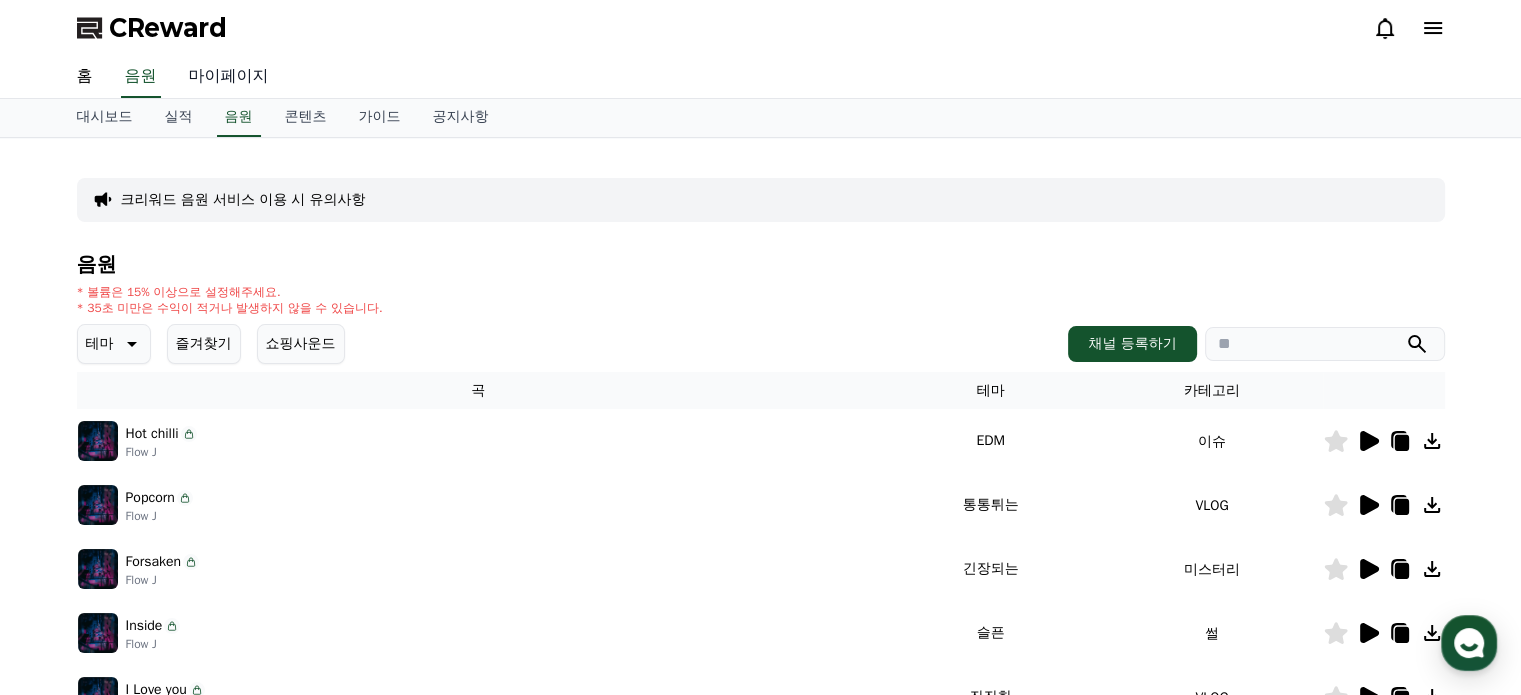 click on "마이페이지" at bounding box center (229, 77) 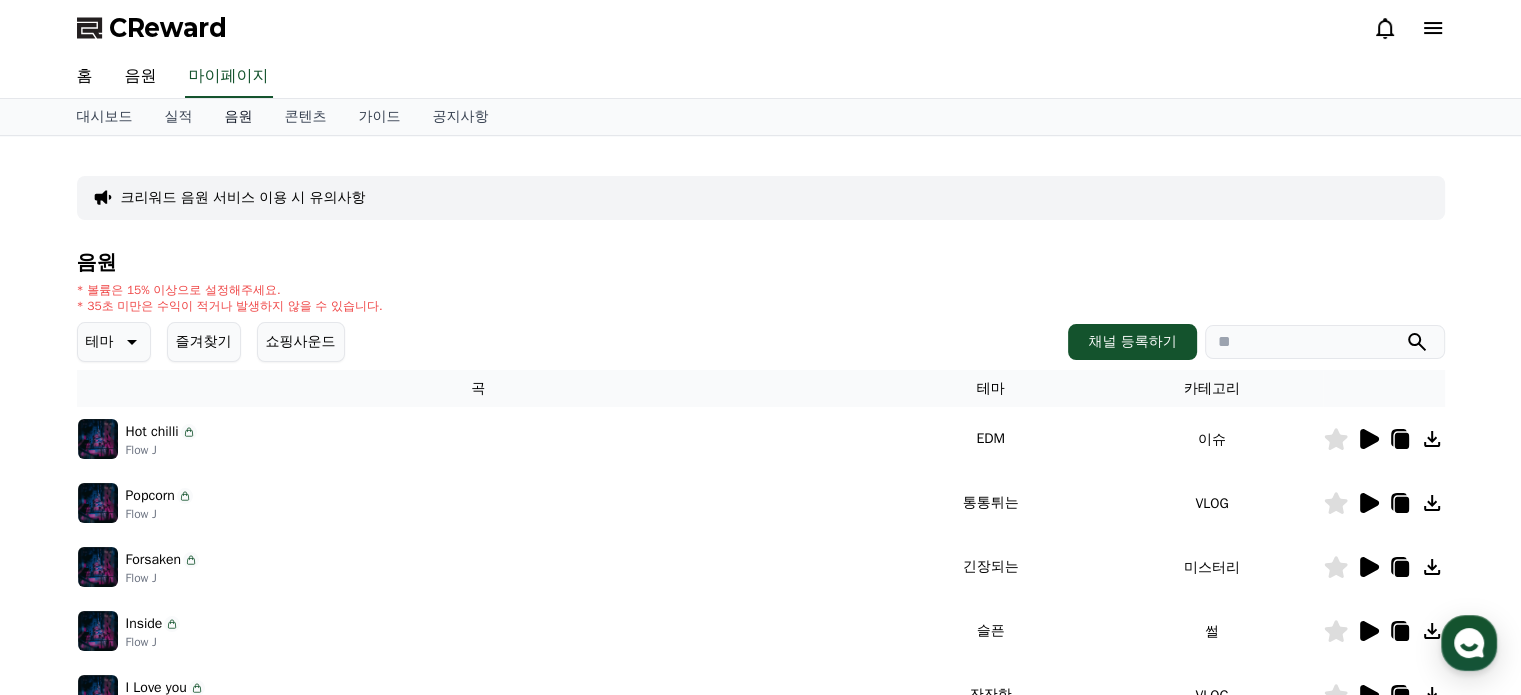 select on "**********" 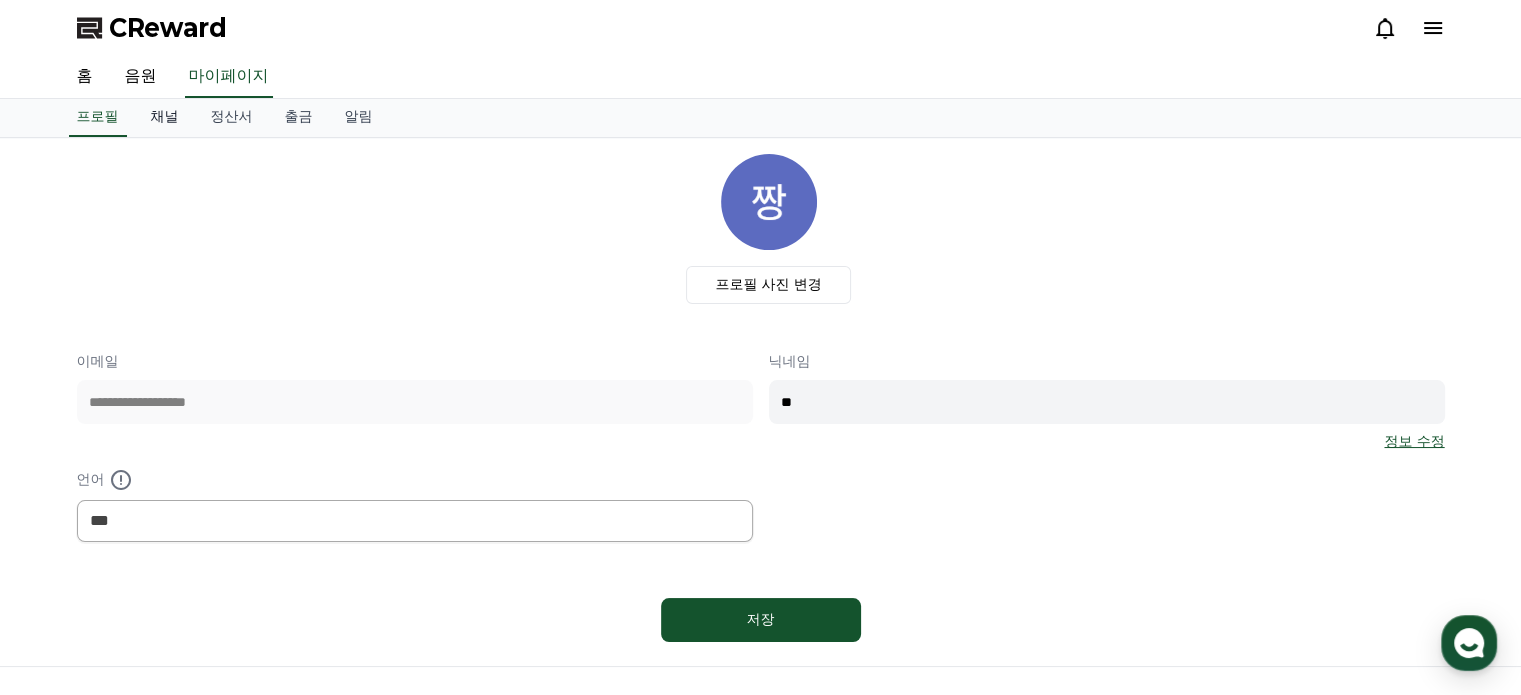 click on "채널" at bounding box center (165, 118) 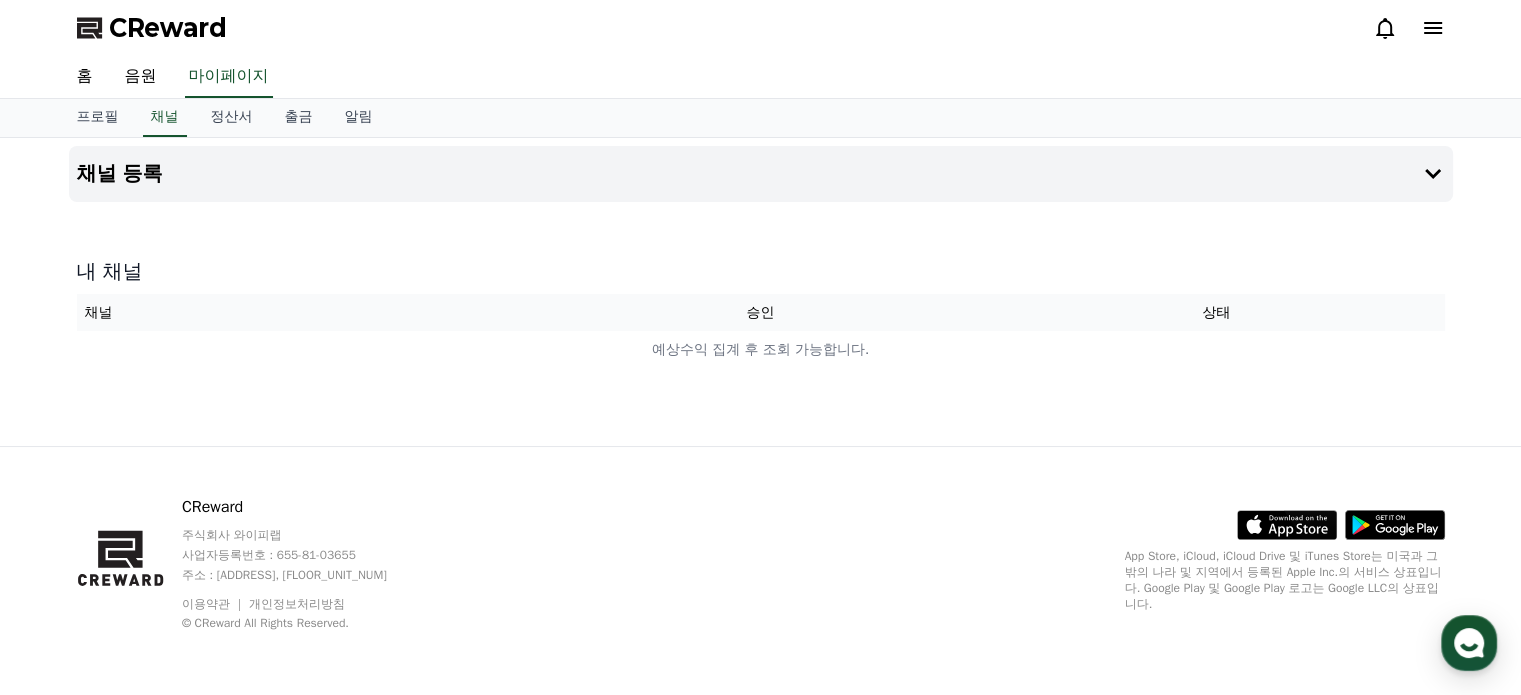 click at bounding box center [761, 210] 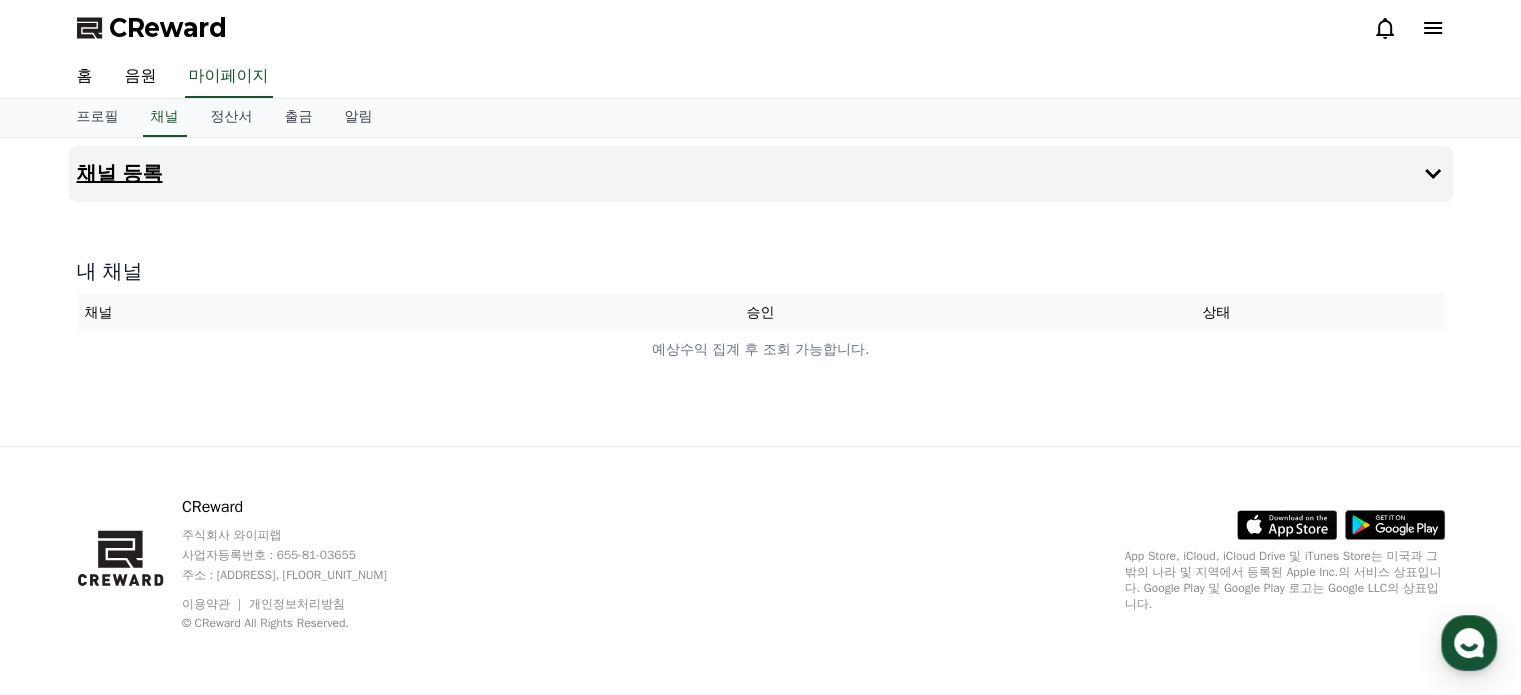 click on "채널 등록" at bounding box center [120, 174] 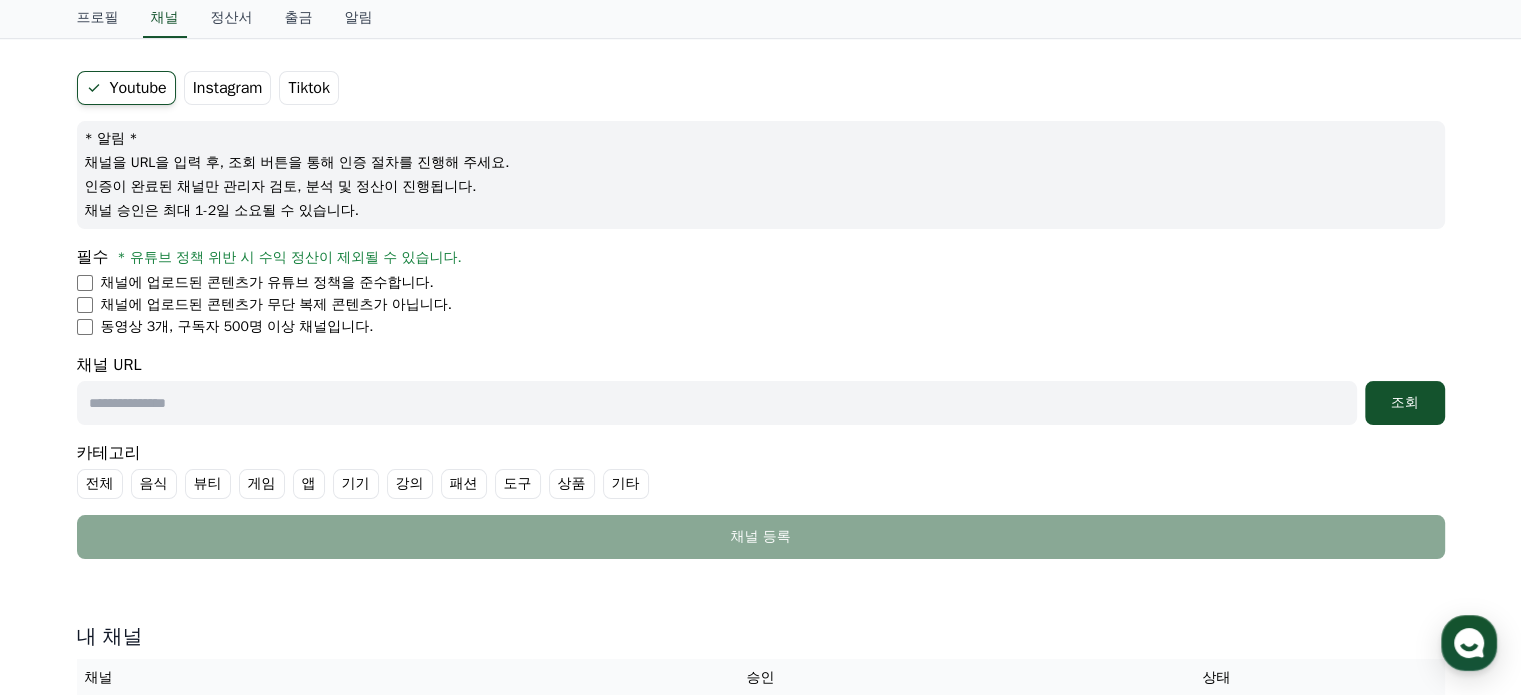 scroll, scrollTop: 100, scrollLeft: 0, axis: vertical 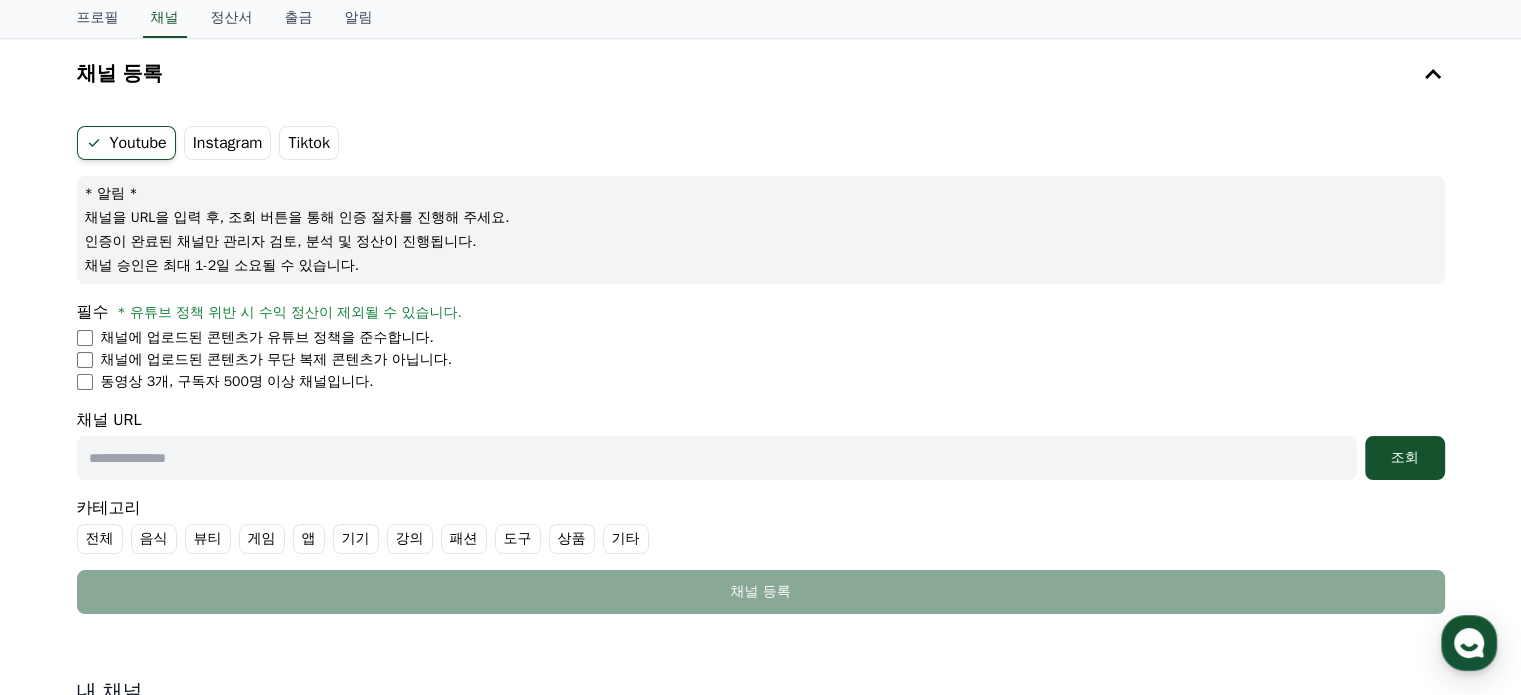 drag, startPoint x: 172, startPoint y: 383, endPoint x: 346, endPoint y: 383, distance: 174 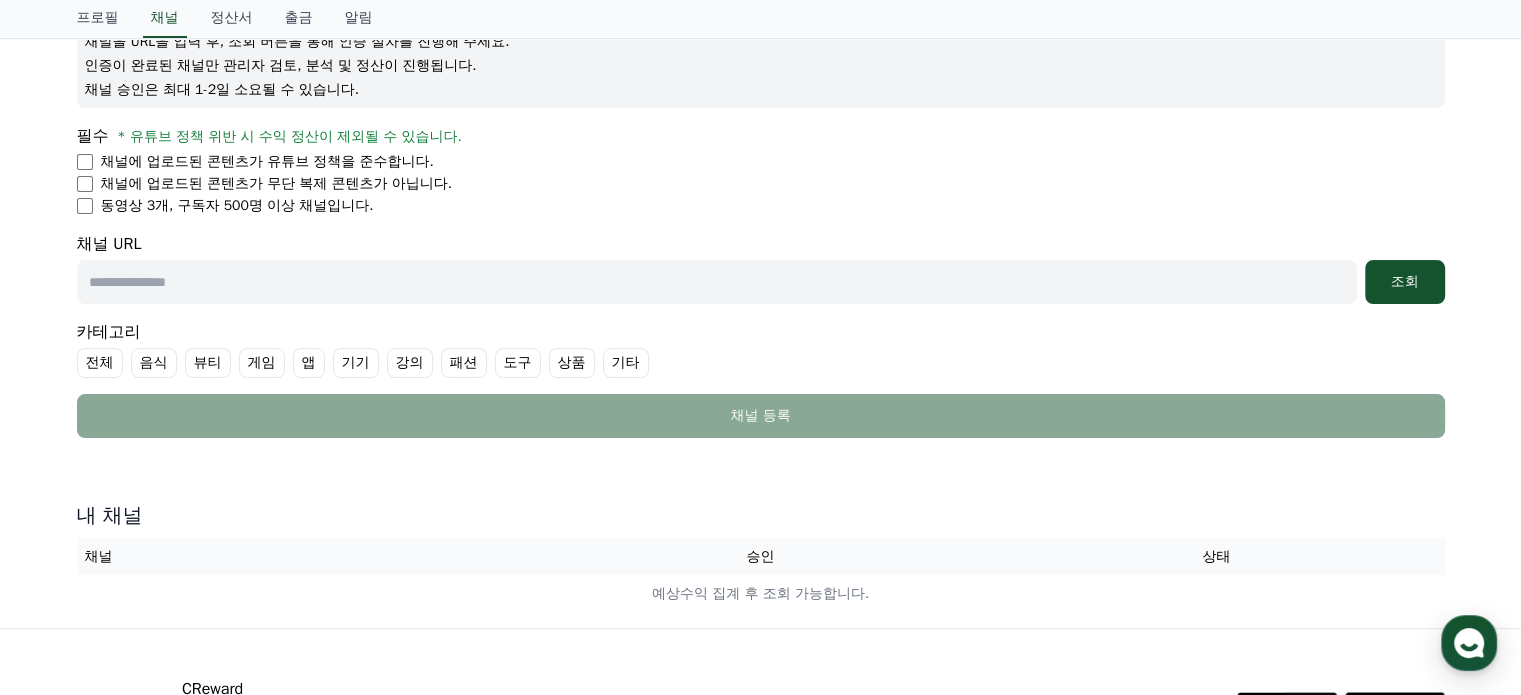scroll, scrollTop: 0, scrollLeft: 0, axis: both 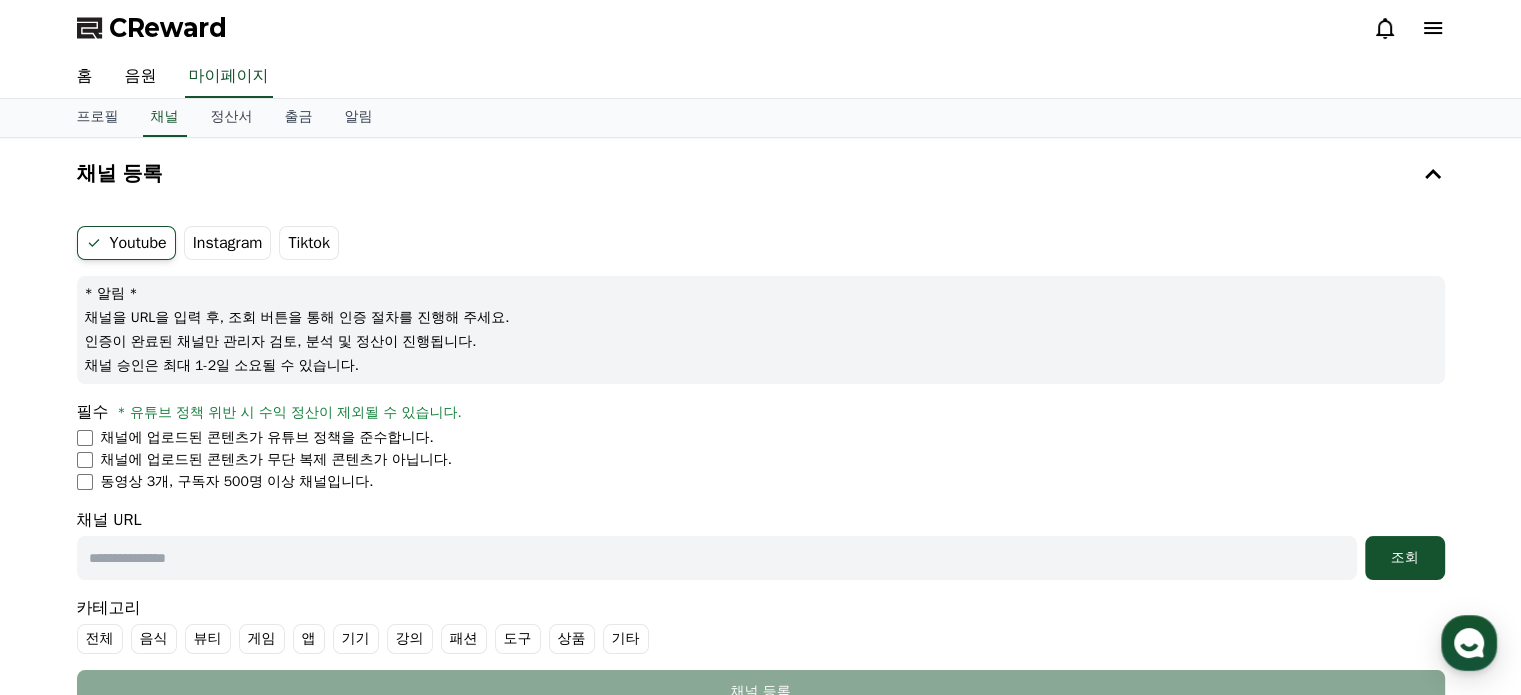 click on "CReward" at bounding box center [168, 28] 